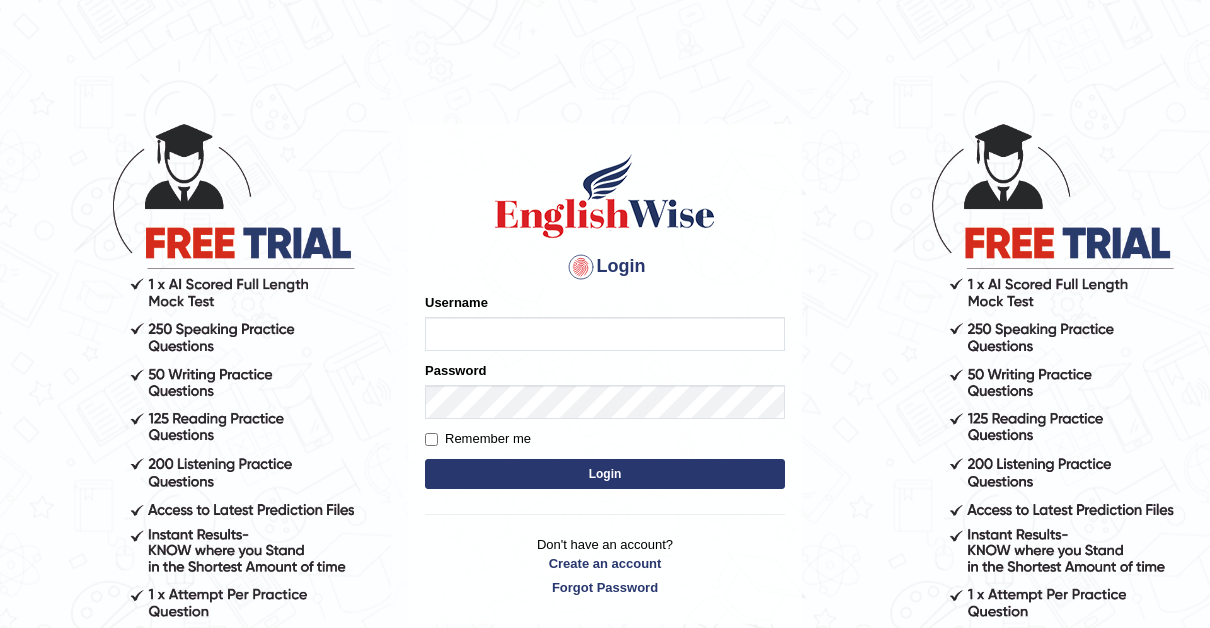 scroll, scrollTop: 0, scrollLeft: 0, axis: both 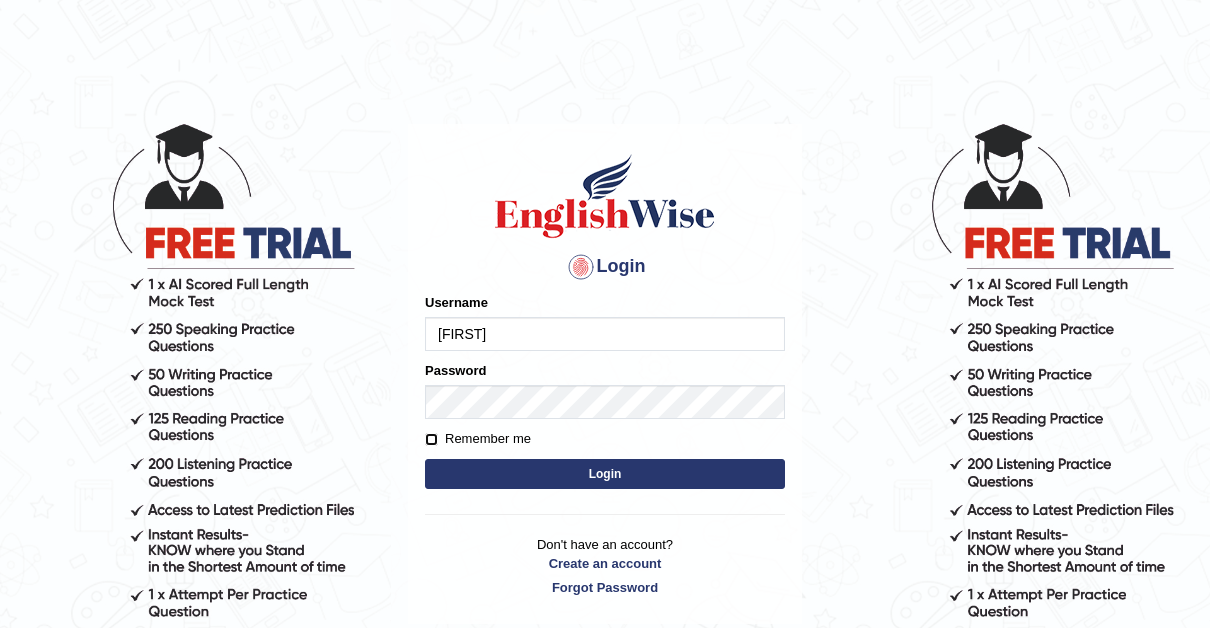 click on "Remember me" at bounding box center [431, 439] 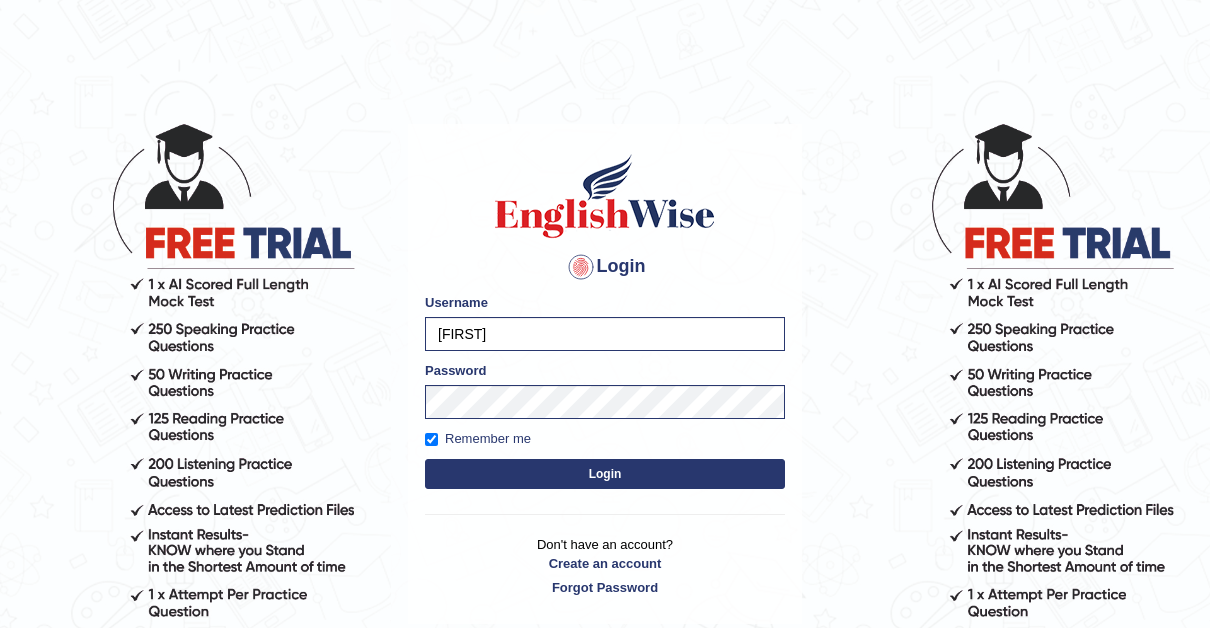 click on "Login" at bounding box center (605, 474) 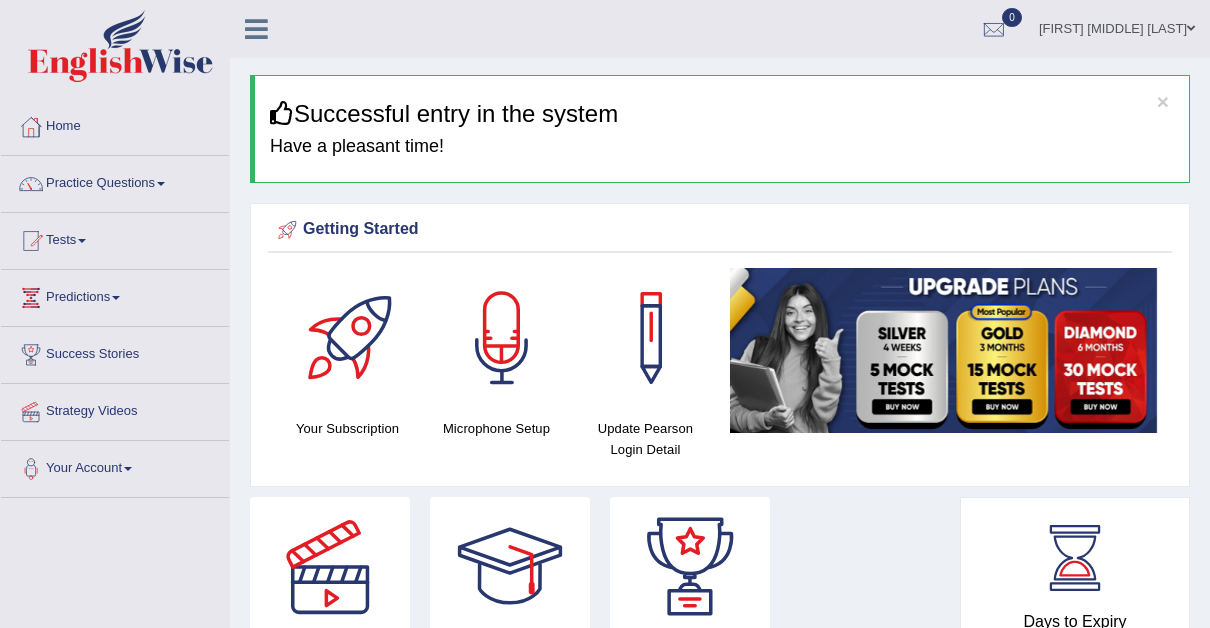 scroll, scrollTop: 0, scrollLeft: 0, axis: both 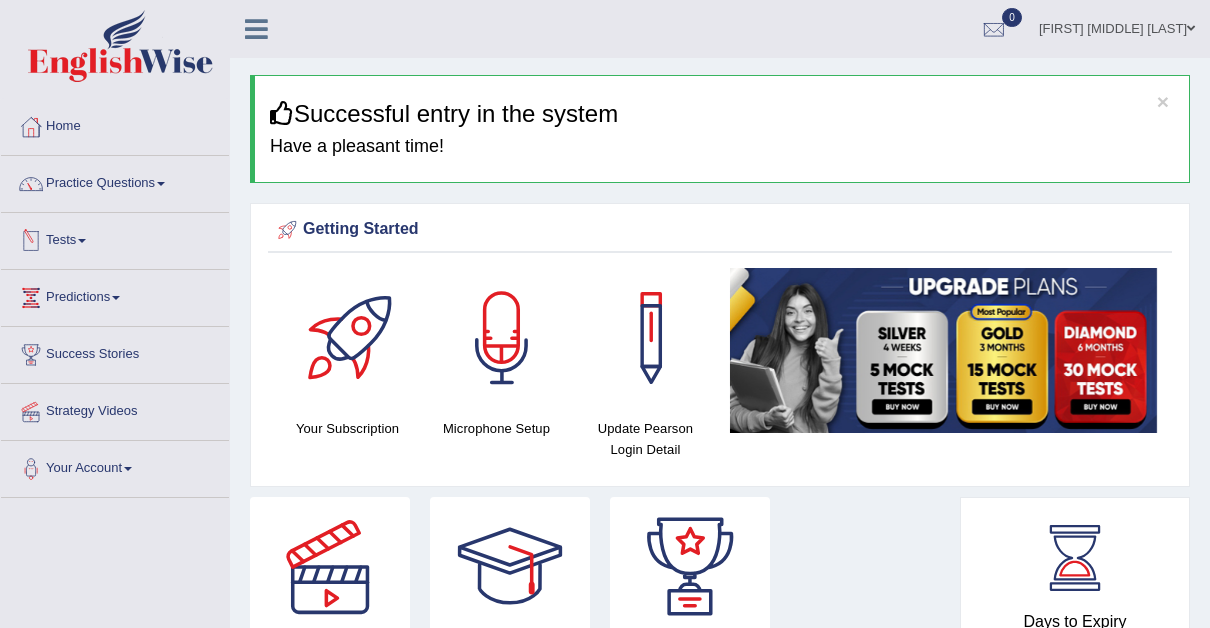 click at bounding box center [82, 241] 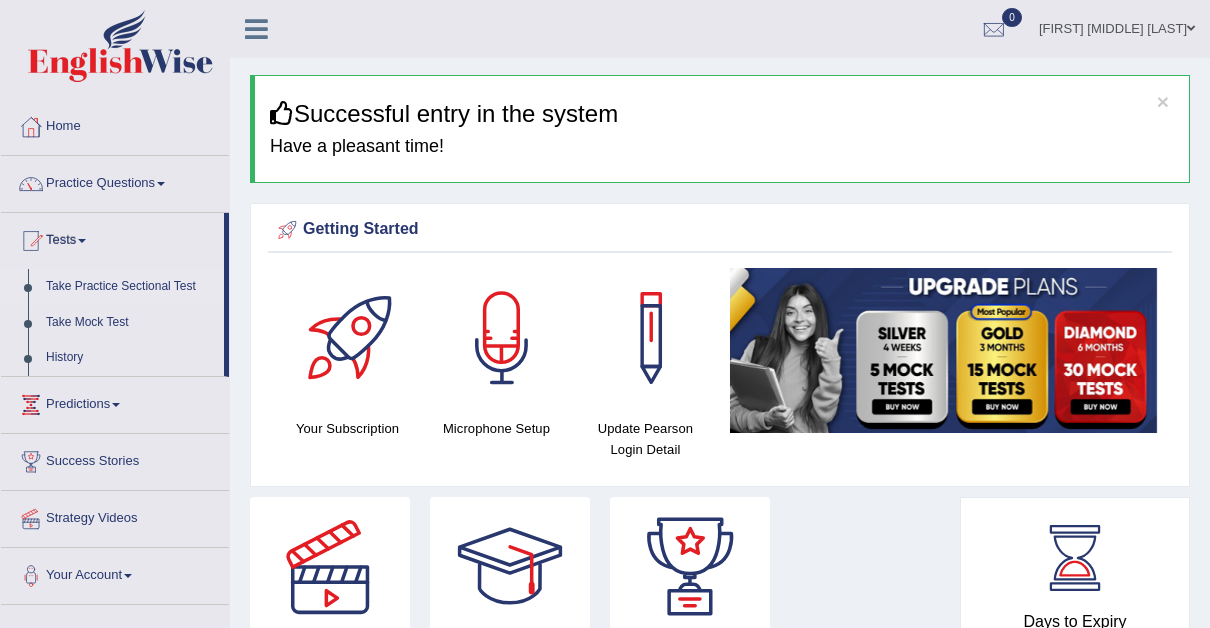 click on "Take Practice Sectional Test" at bounding box center (130, 287) 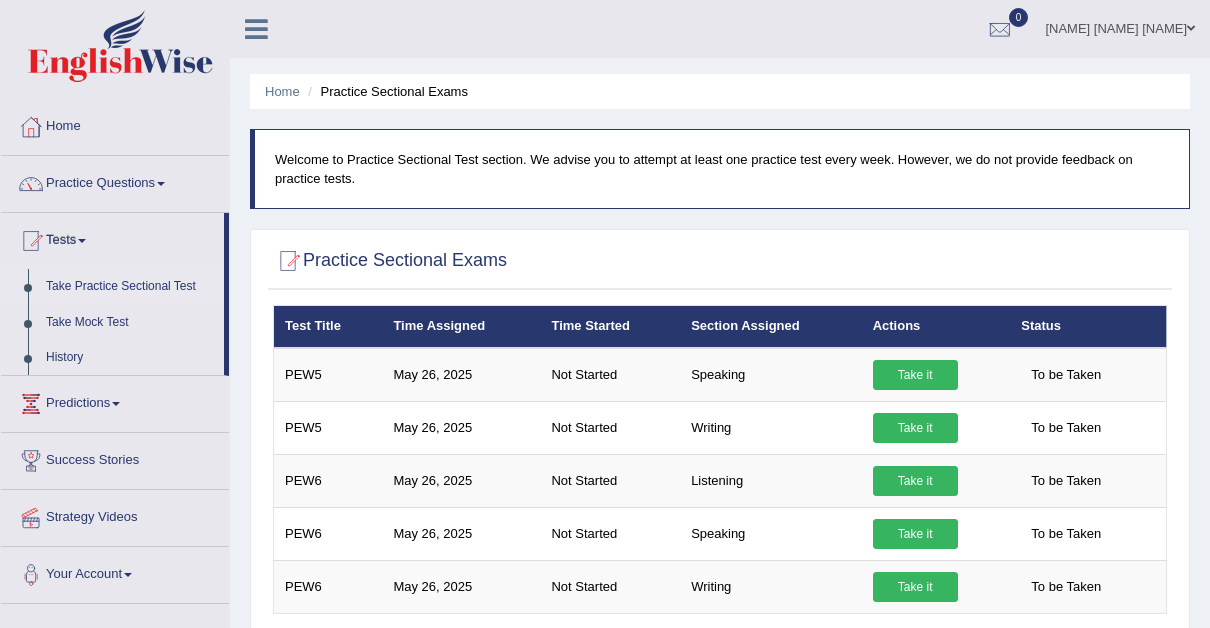 scroll, scrollTop: 0, scrollLeft: 0, axis: both 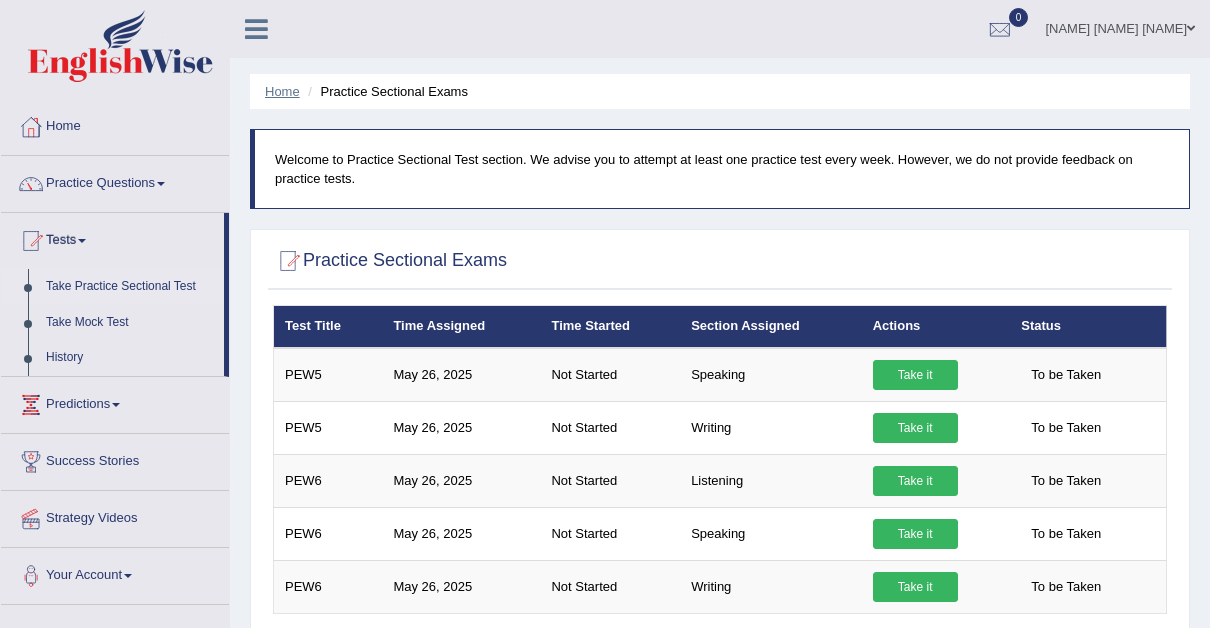 click on "Home" at bounding box center [282, 91] 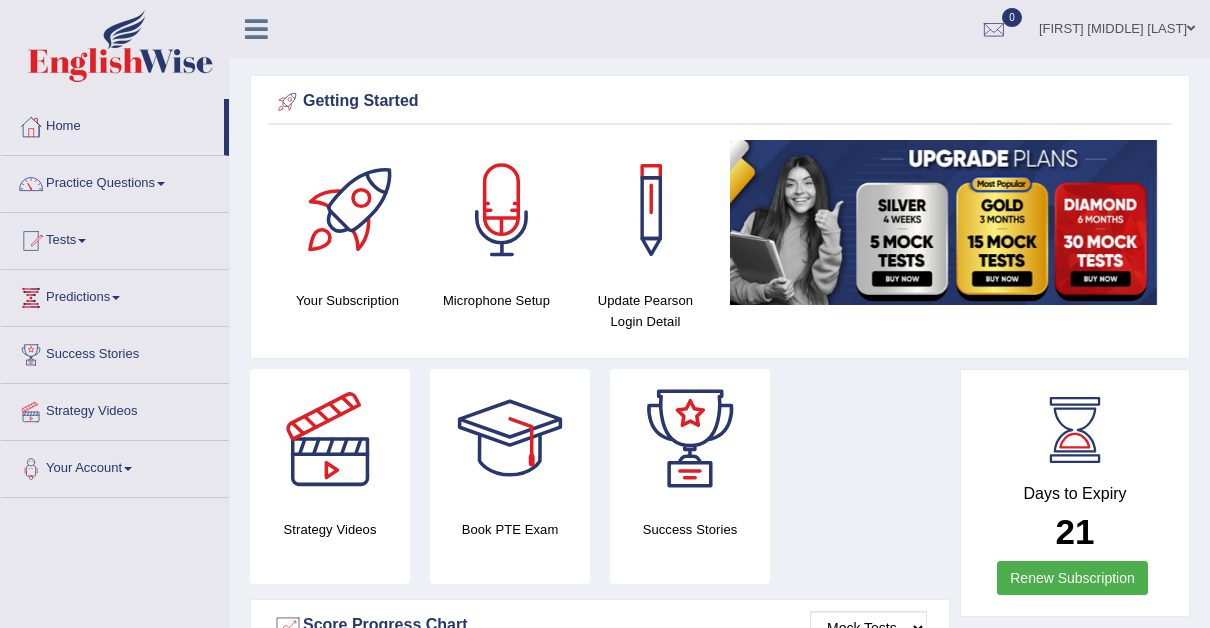 scroll, scrollTop: 0, scrollLeft: 0, axis: both 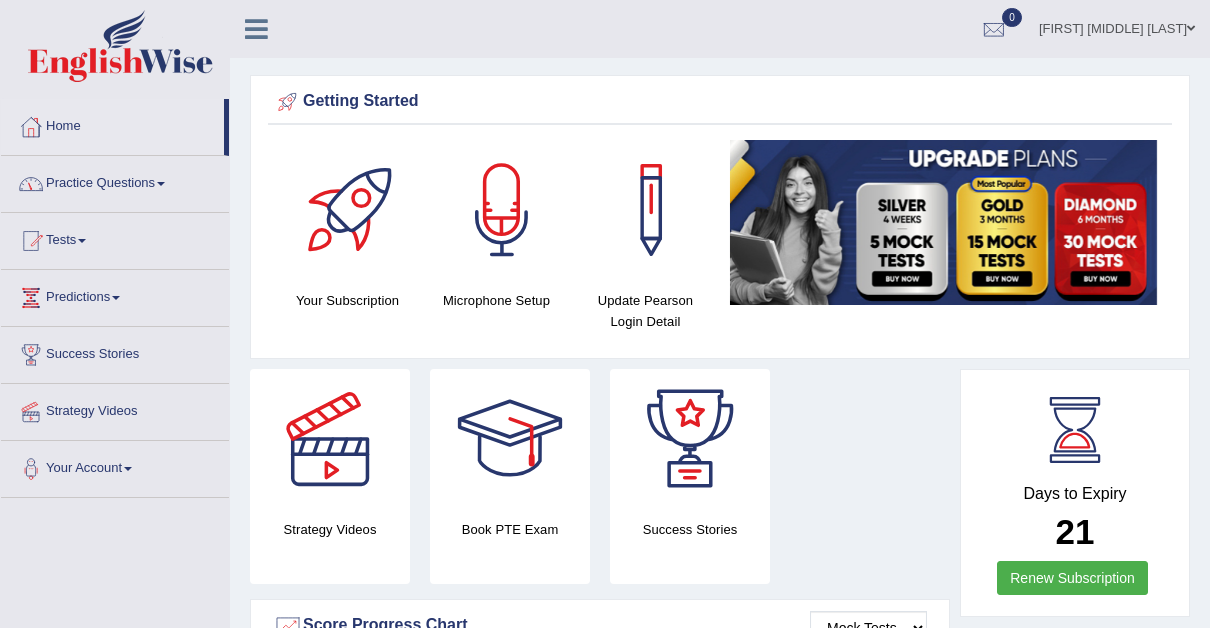 click at bounding box center [161, 184] 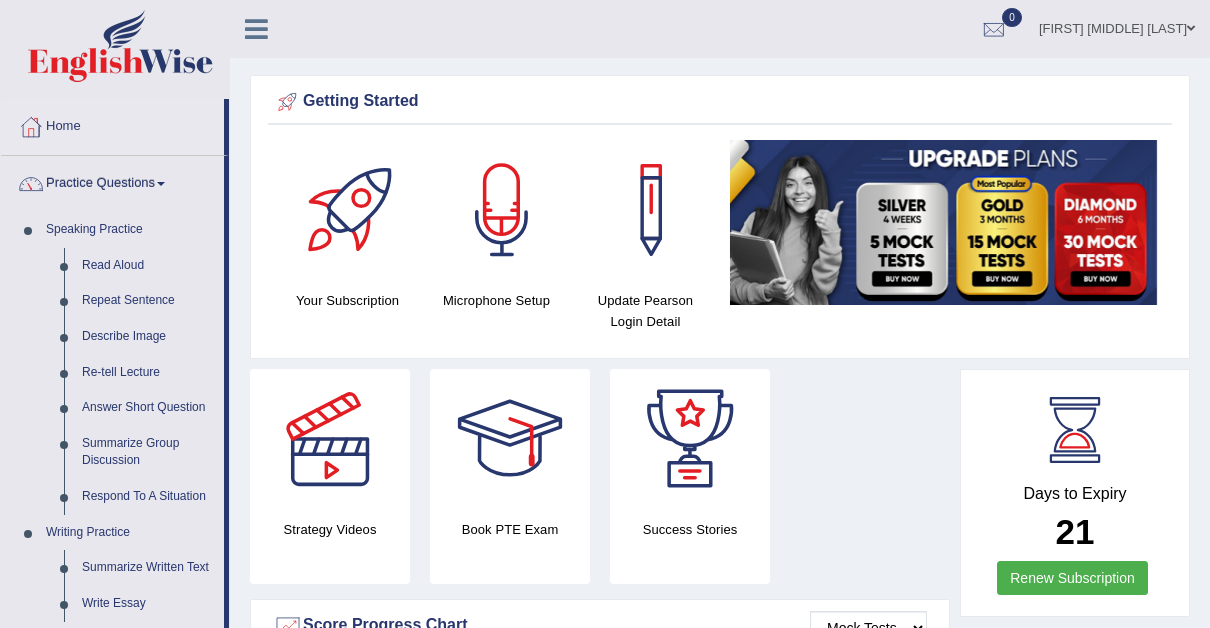 click at bounding box center (161, 184) 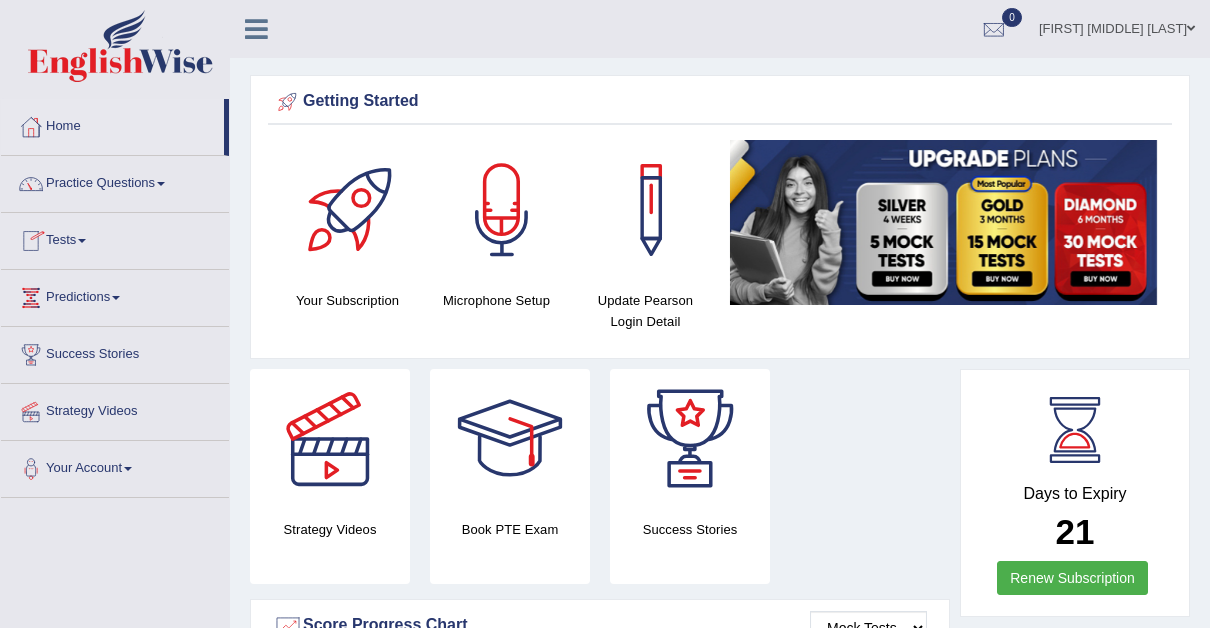 click on "Tests" at bounding box center (115, 238) 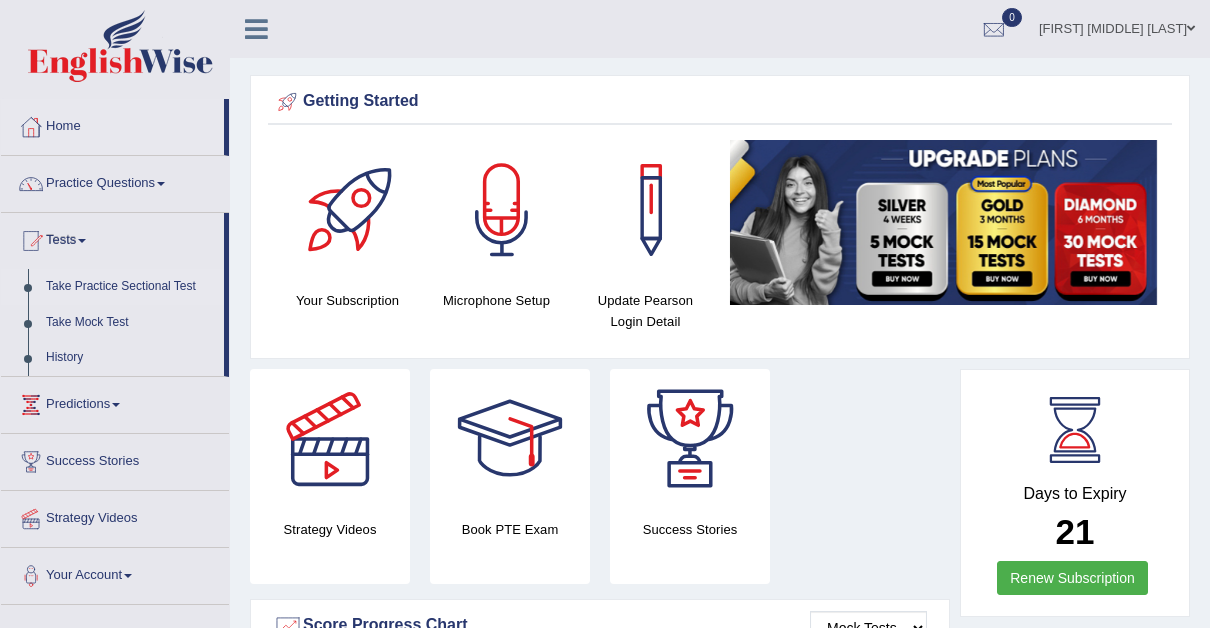 click on "Take Practice Sectional Test" at bounding box center [130, 287] 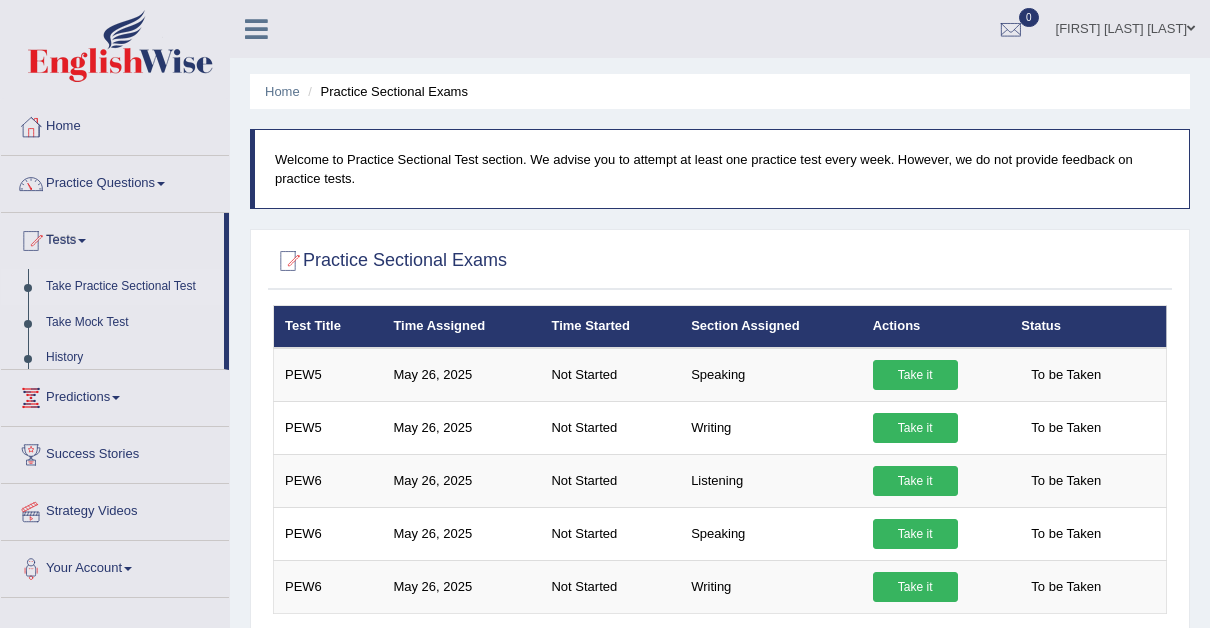 scroll, scrollTop: 0, scrollLeft: 0, axis: both 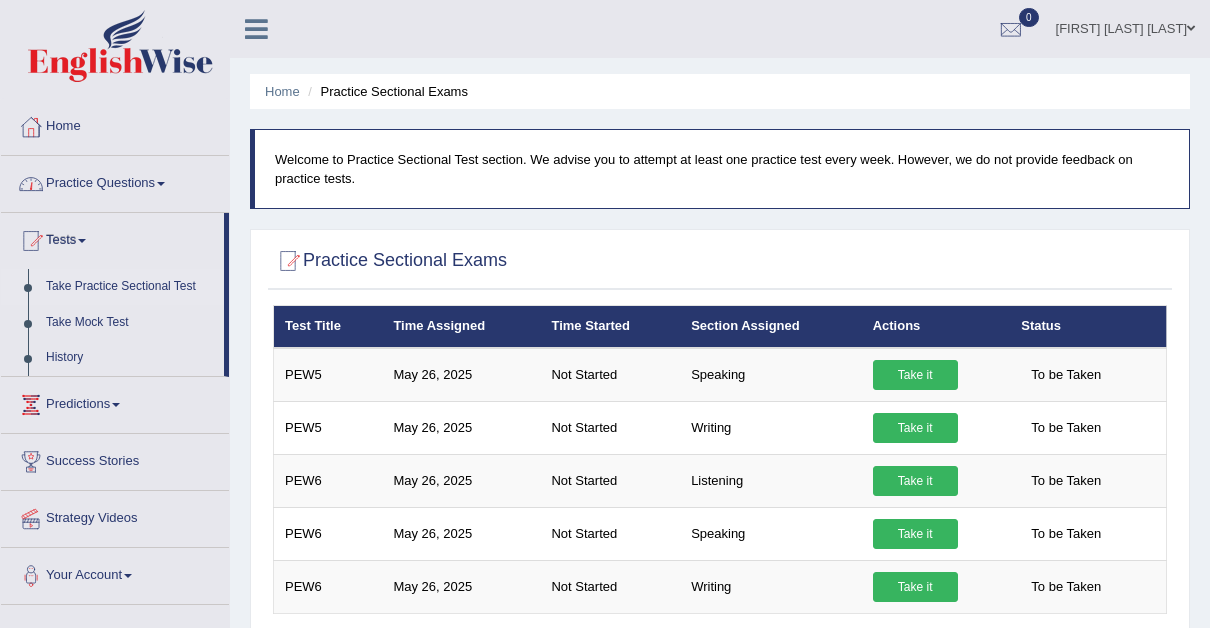 click at bounding box center [161, 184] 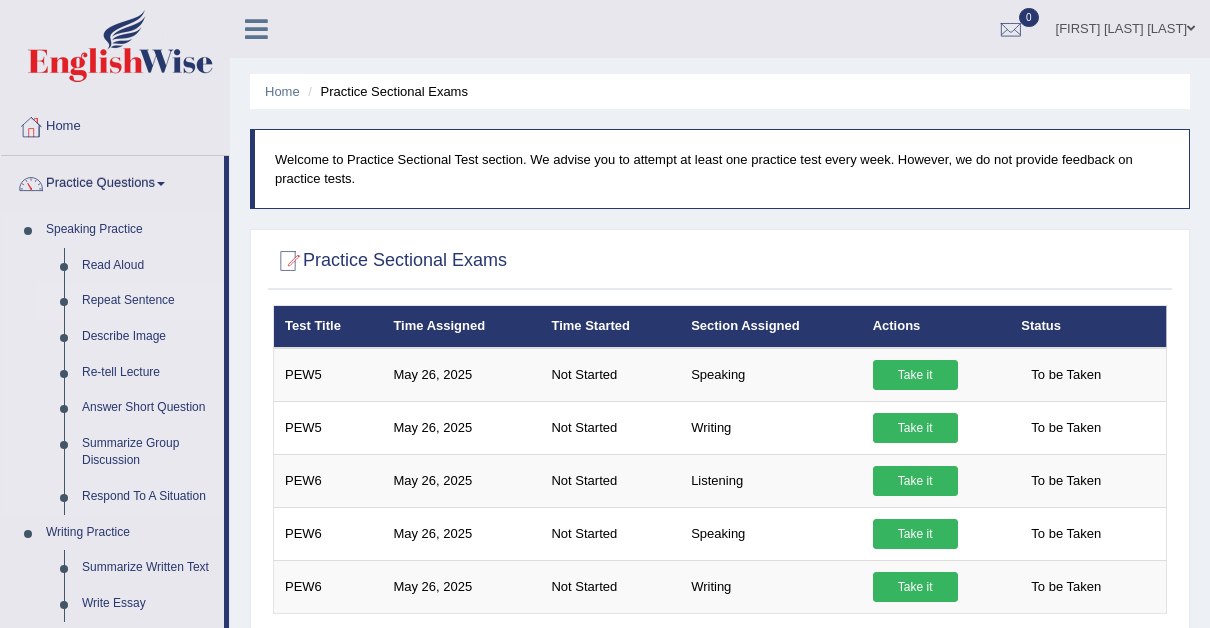 click on "Repeat Sentence" at bounding box center [148, 301] 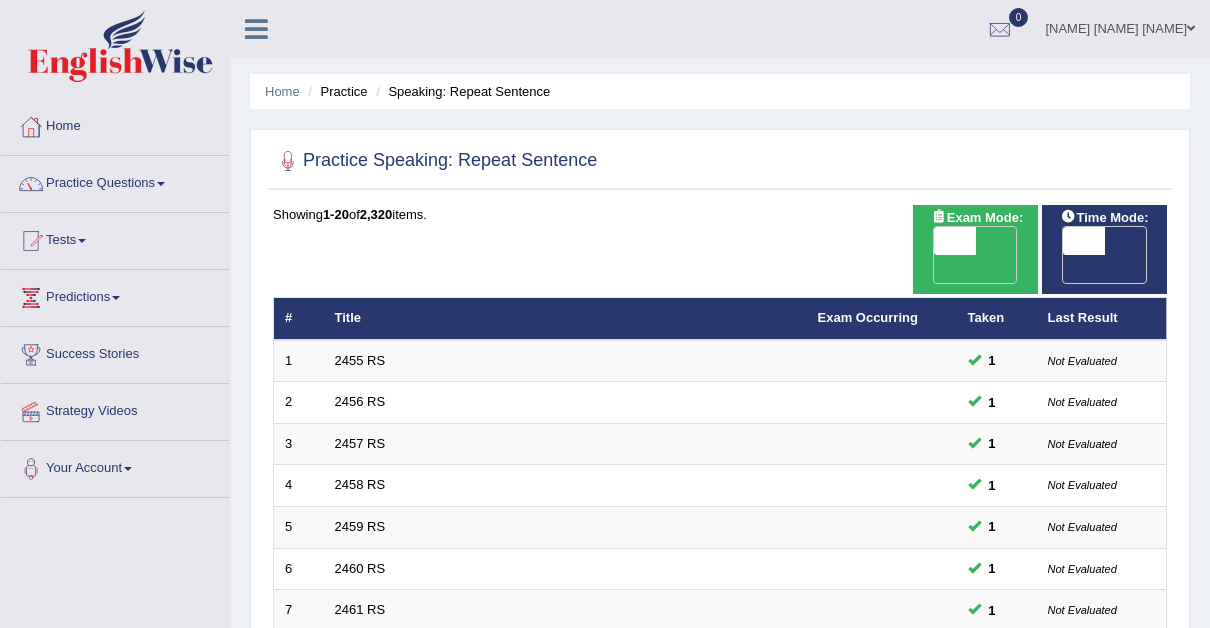 scroll, scrollTop: 0, scrollLeft: 0, axis: both 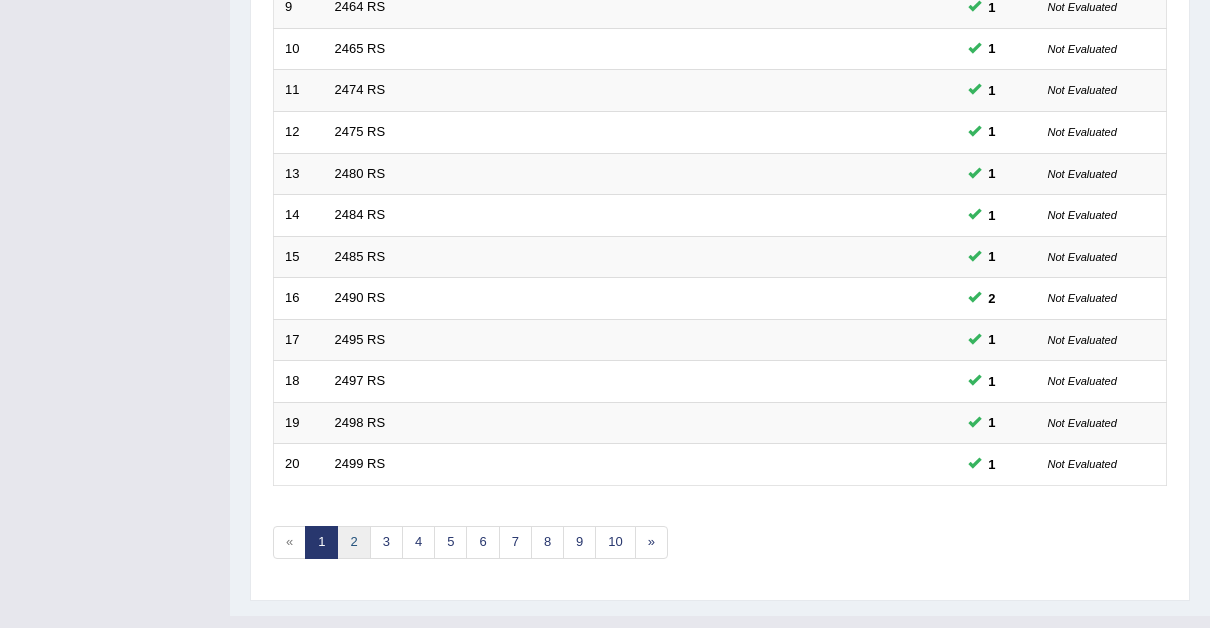 click on "2" at bounding box center [353, 542] 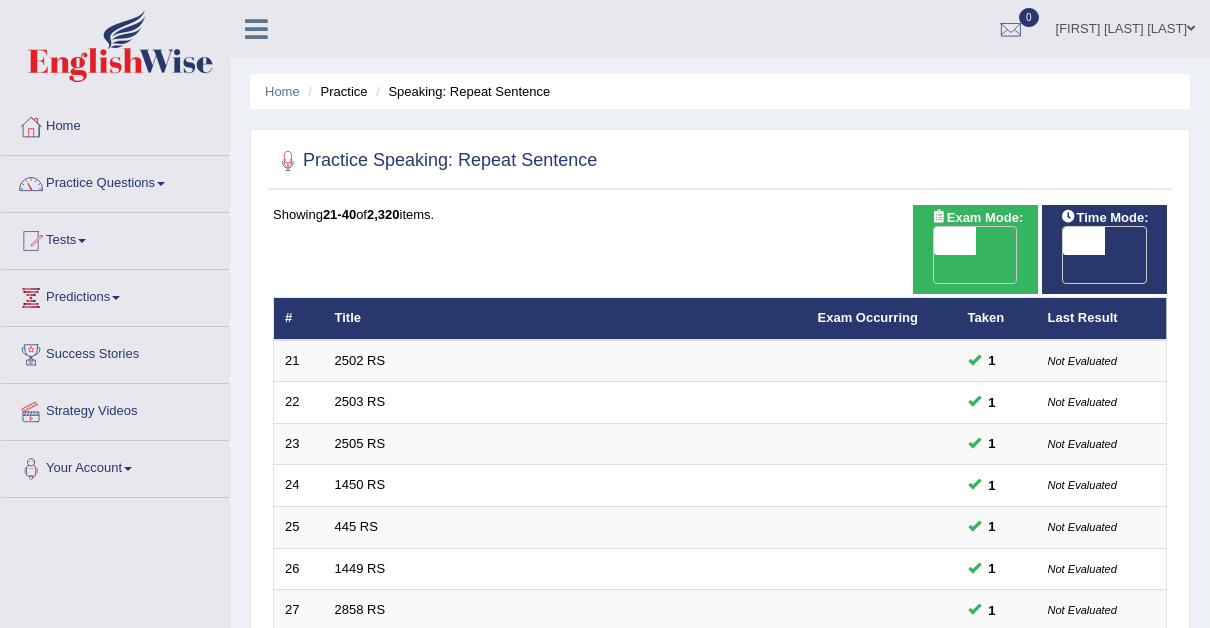 scroll, scrollTop: 0, scrollLeft: 0, axis: both 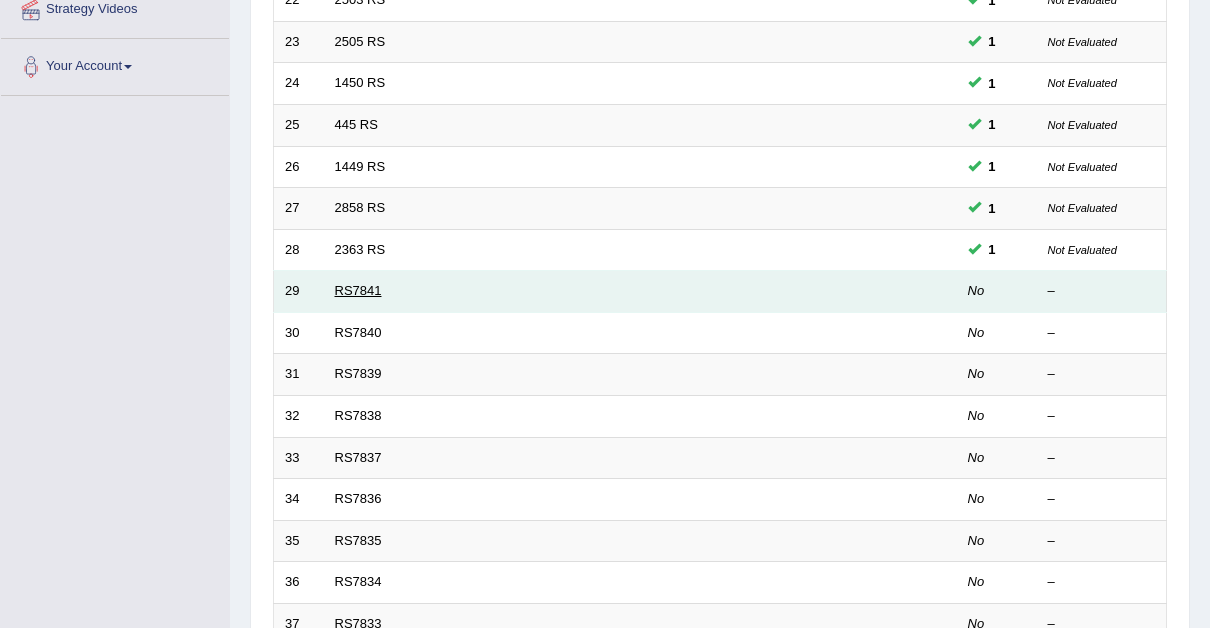 click on "RS7841" at bounding box center [358, 290] 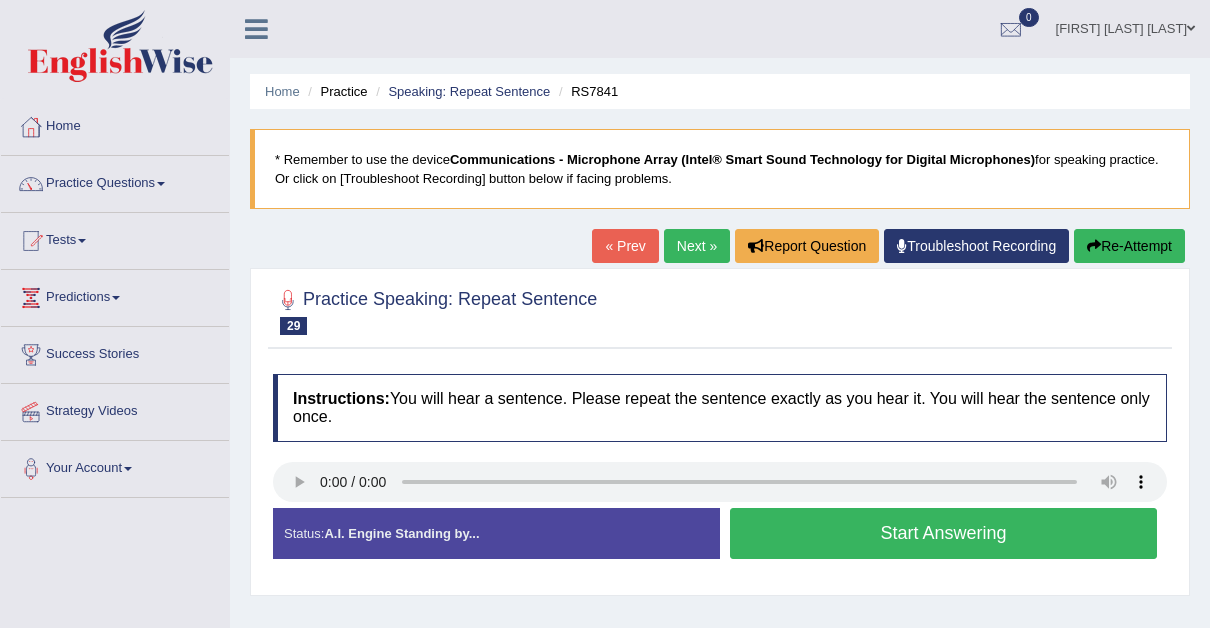scroll, scrollTop: 0, scrollLeft: 0, axis: both 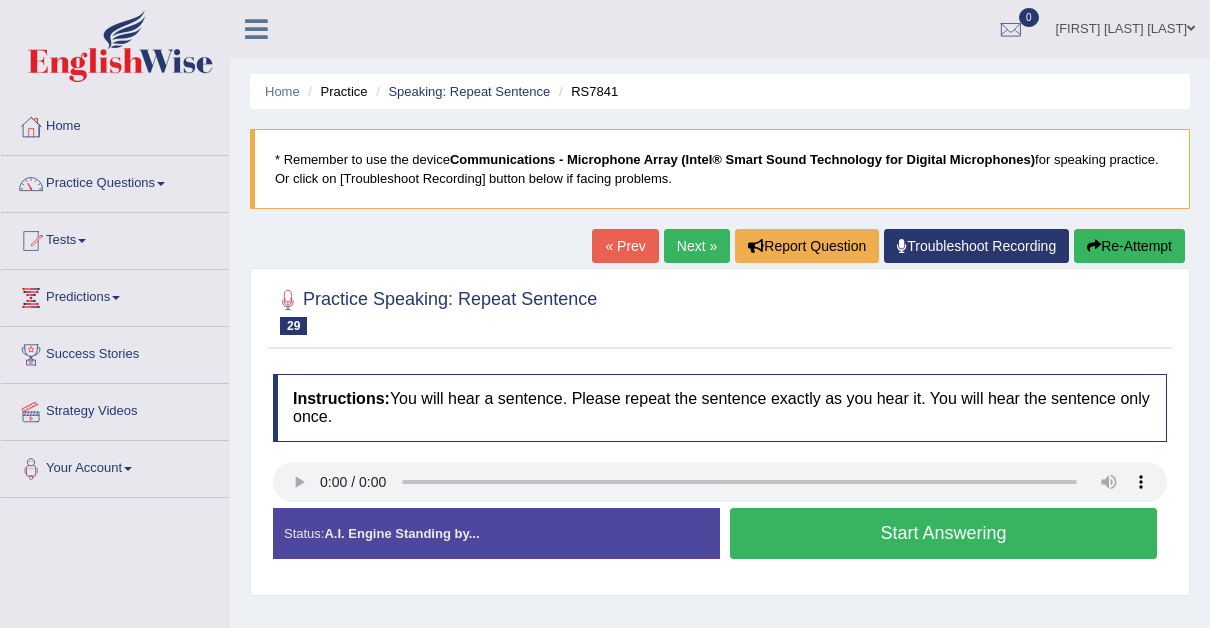 click at bounding box center [161, 184] 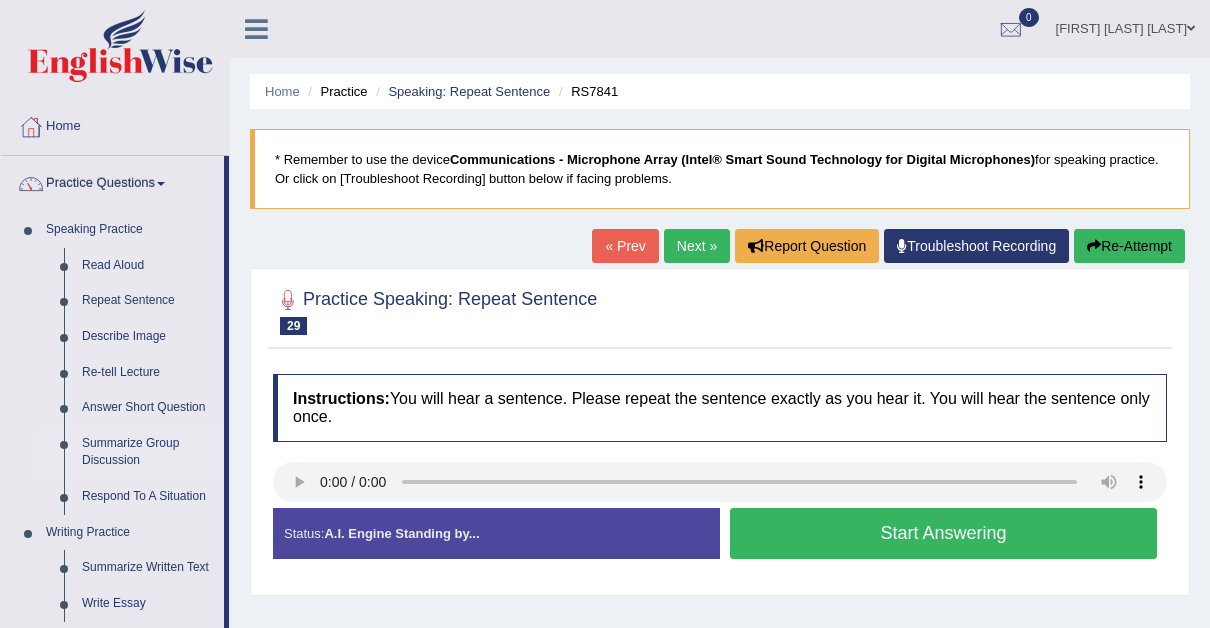 click on "Summarize Group Discussion" at bounding box center [148, 452] 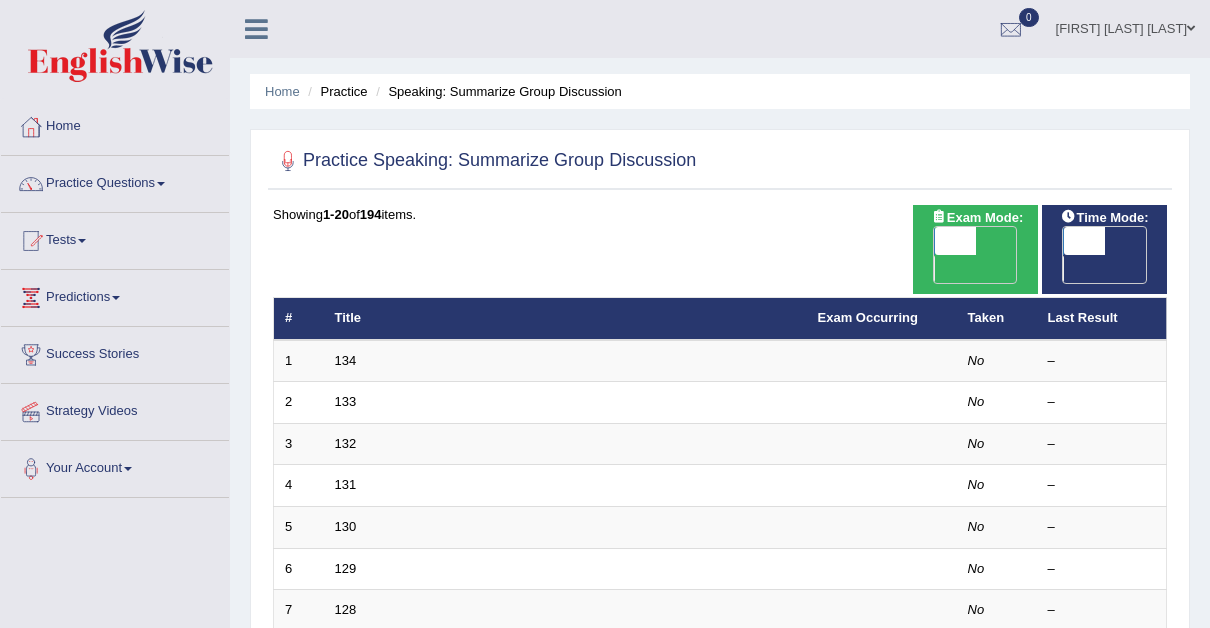 scroll, scrollTop: 0, scrollLeft: 0, axis: both 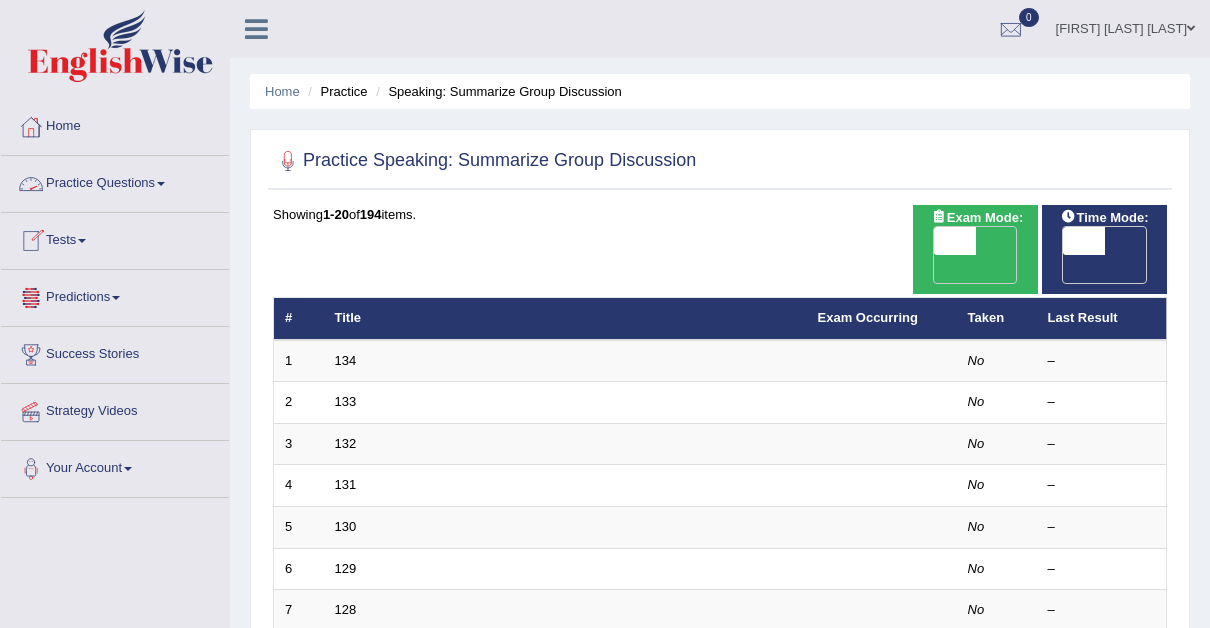 click at bounding box center (161, 184) 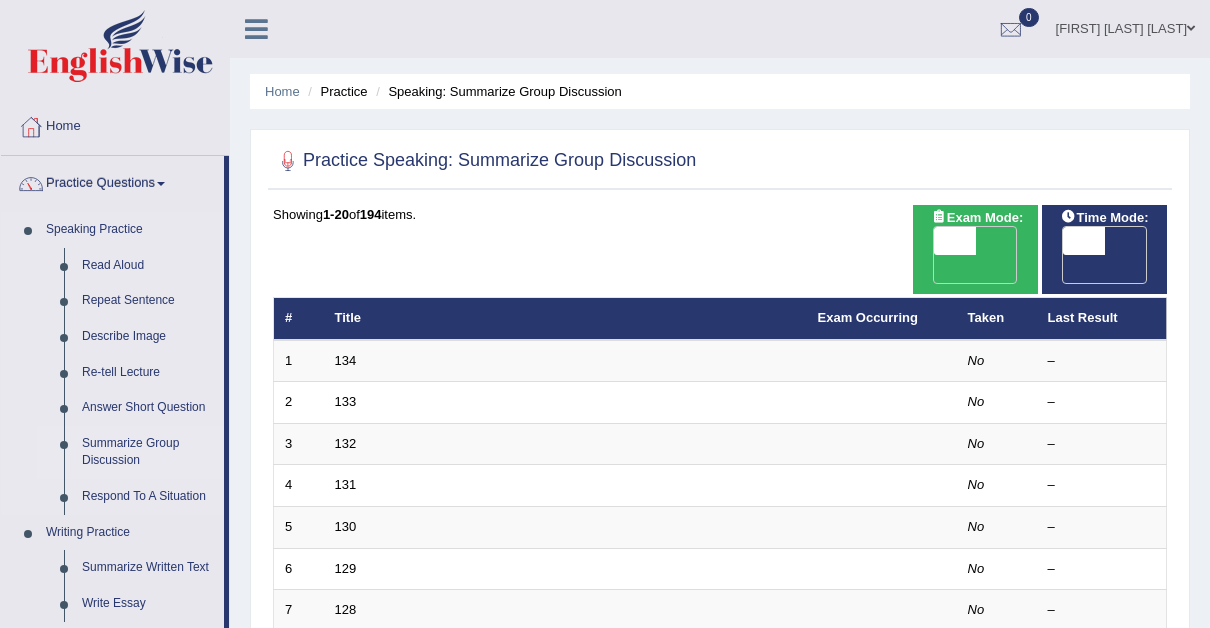 click on "Summarize Group Discussion" at bounding box center (148, 452) 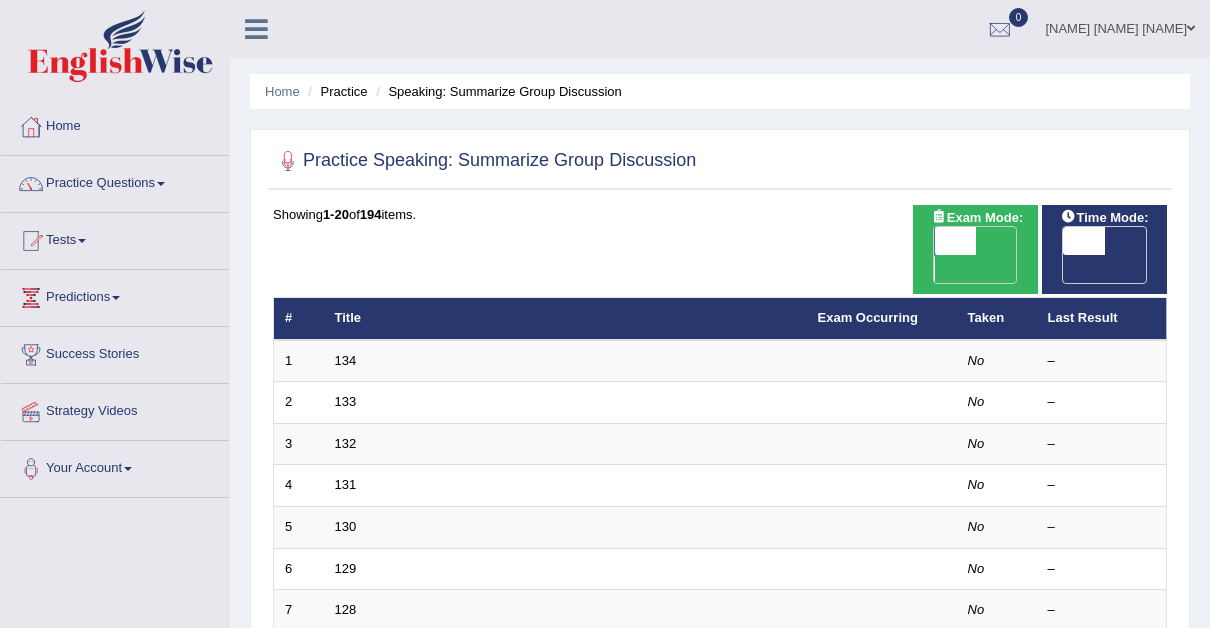 scroll, scrollTop: 0, scrollLeft: 0, axis: both 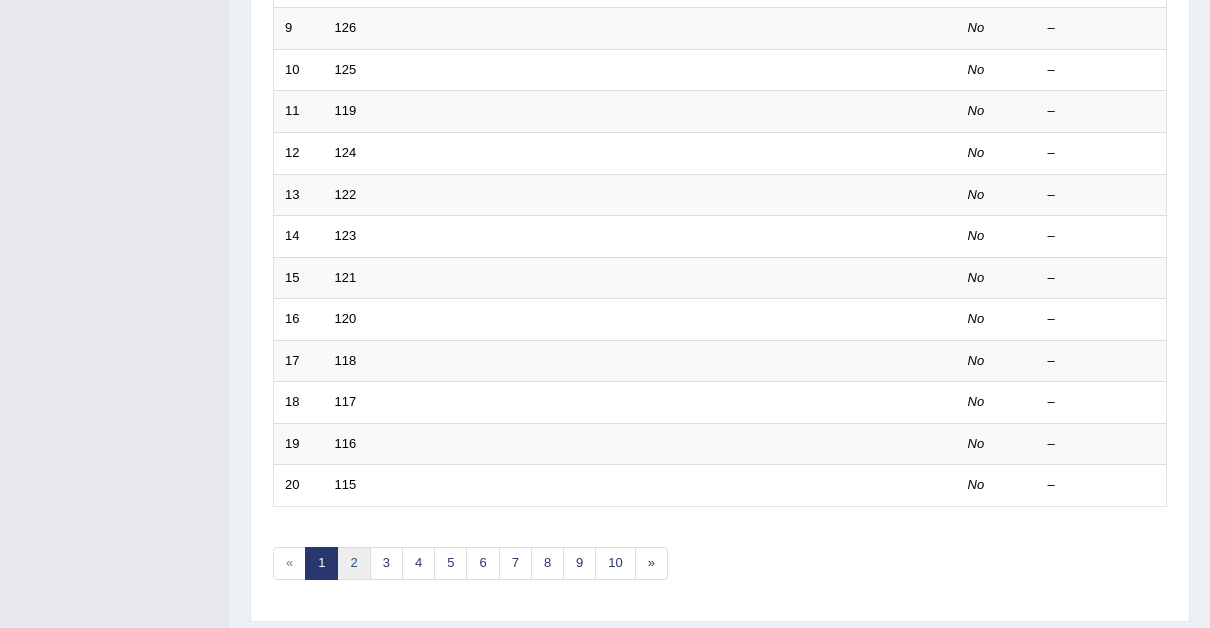 click on "2" at bounding box center (353, 563) 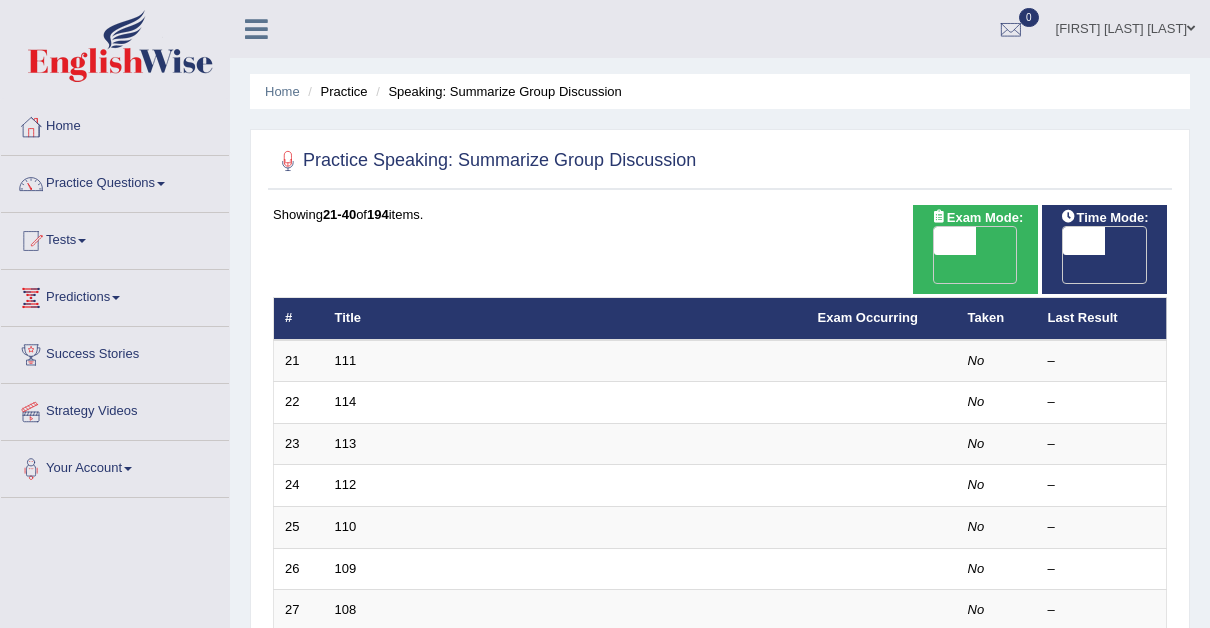 scroll, scrollTop: 0, scrollLeft: 0, axis: both 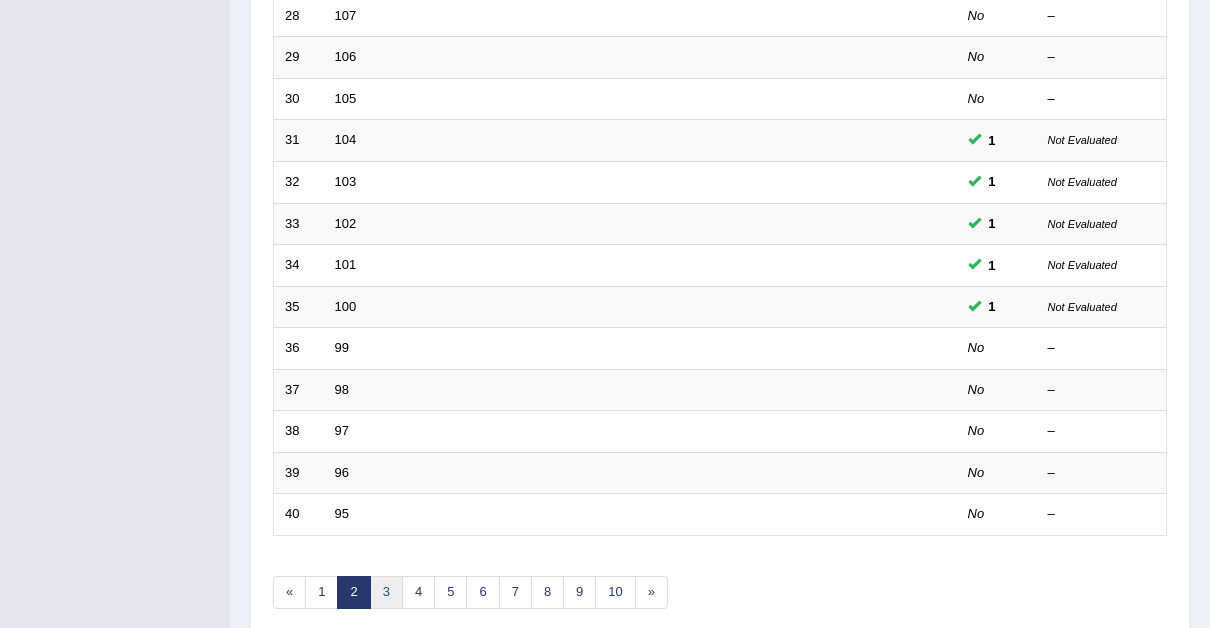 click on "3" at bounding box center (386, 592) 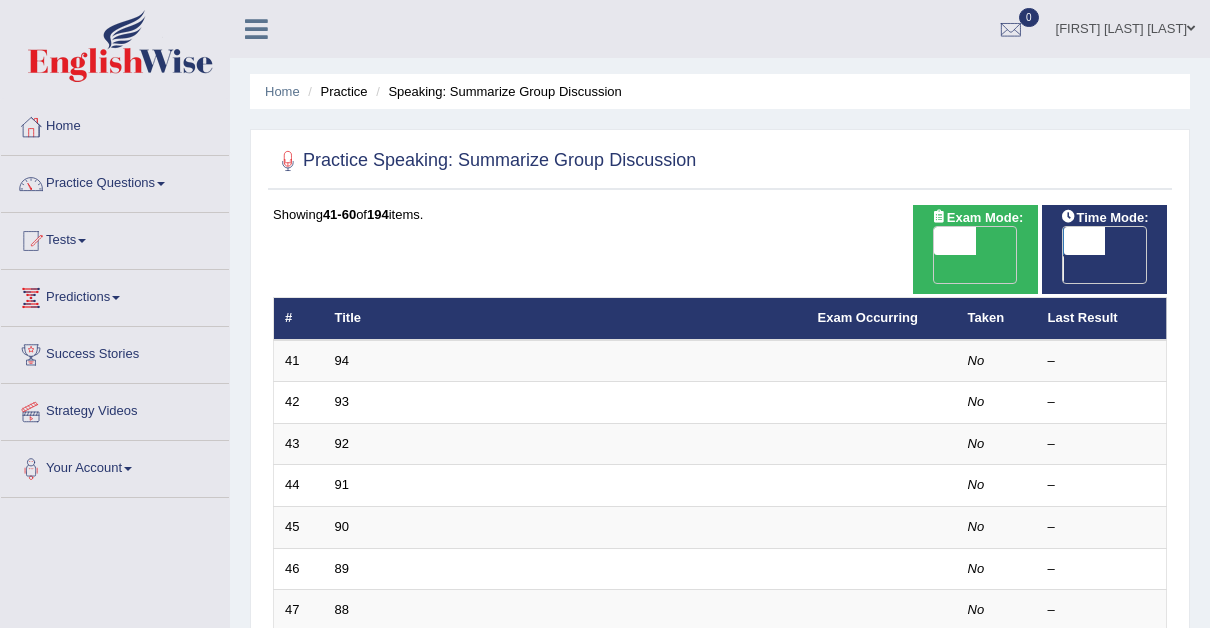 scroll, scrollTop: 0, scrollLeft: 0, axis: both 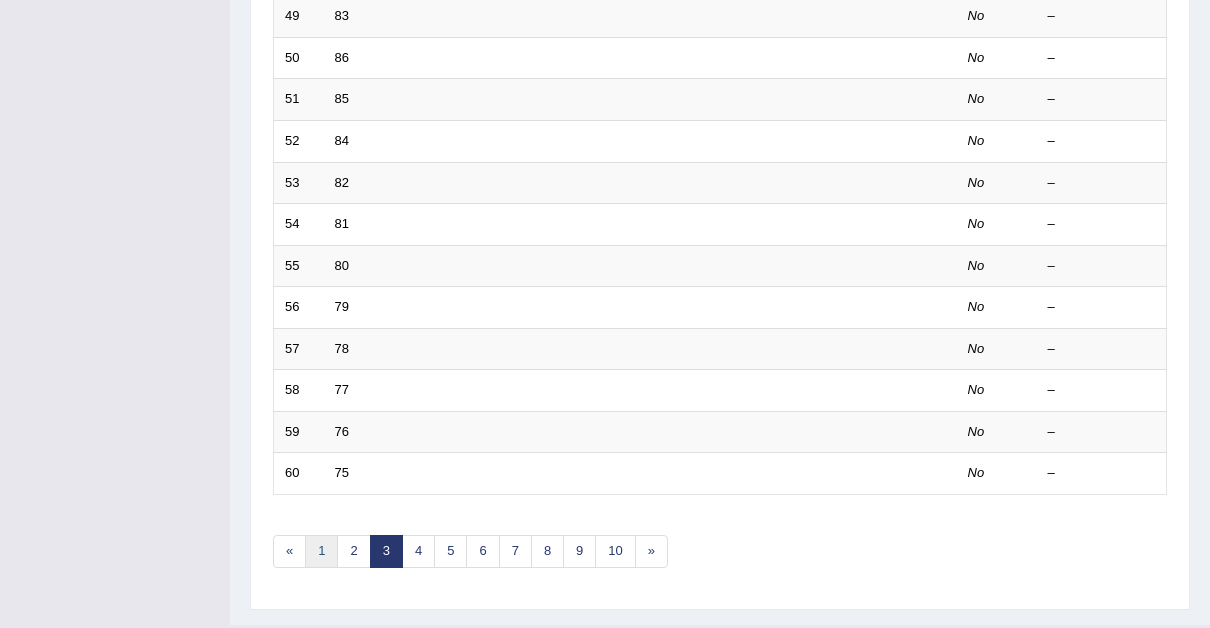 click on "1" at bounding box center [321, 551] 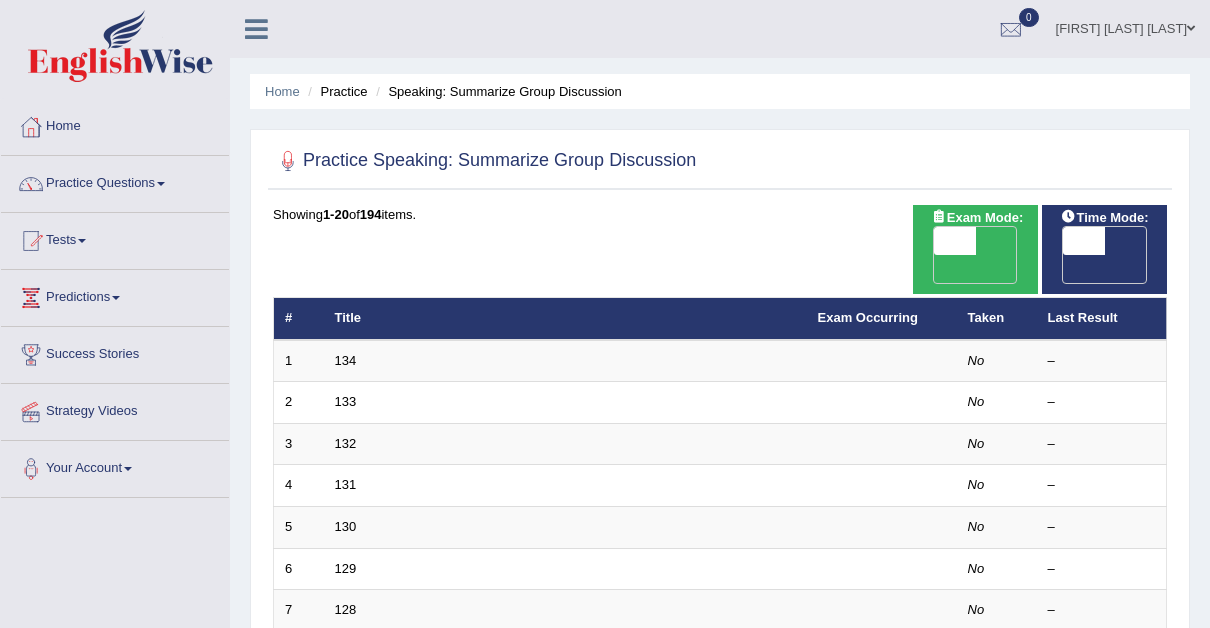 scroll, scrollTop: 0, scrollLeft: 0, axis: both 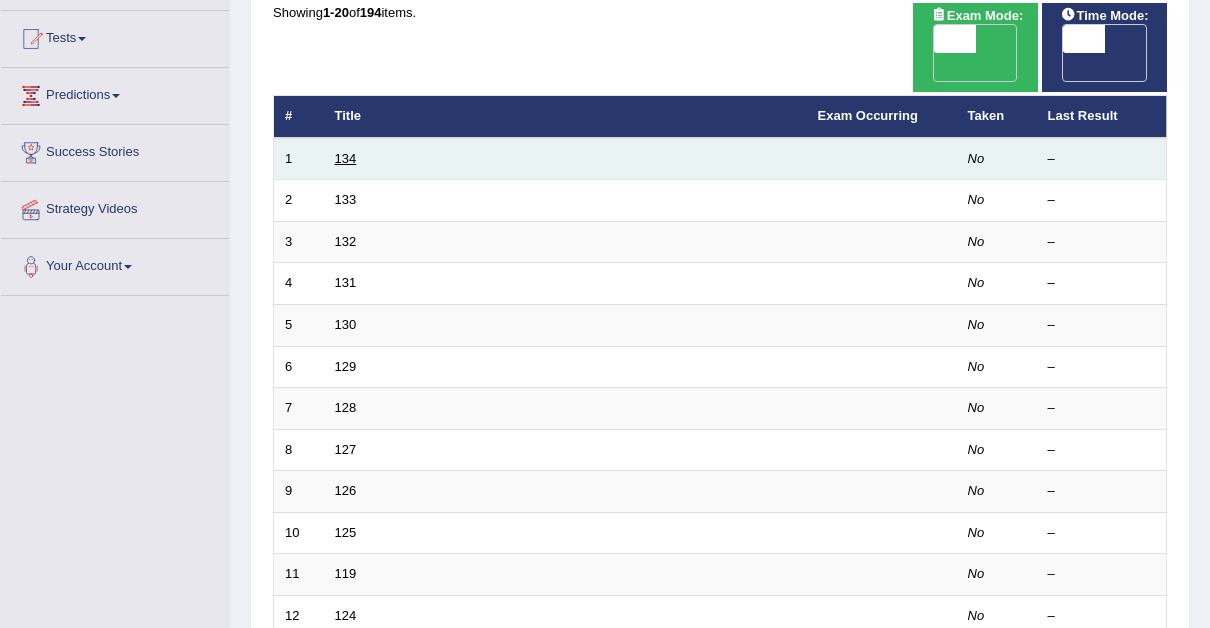 click on "134" at bounding box center [346, 158] 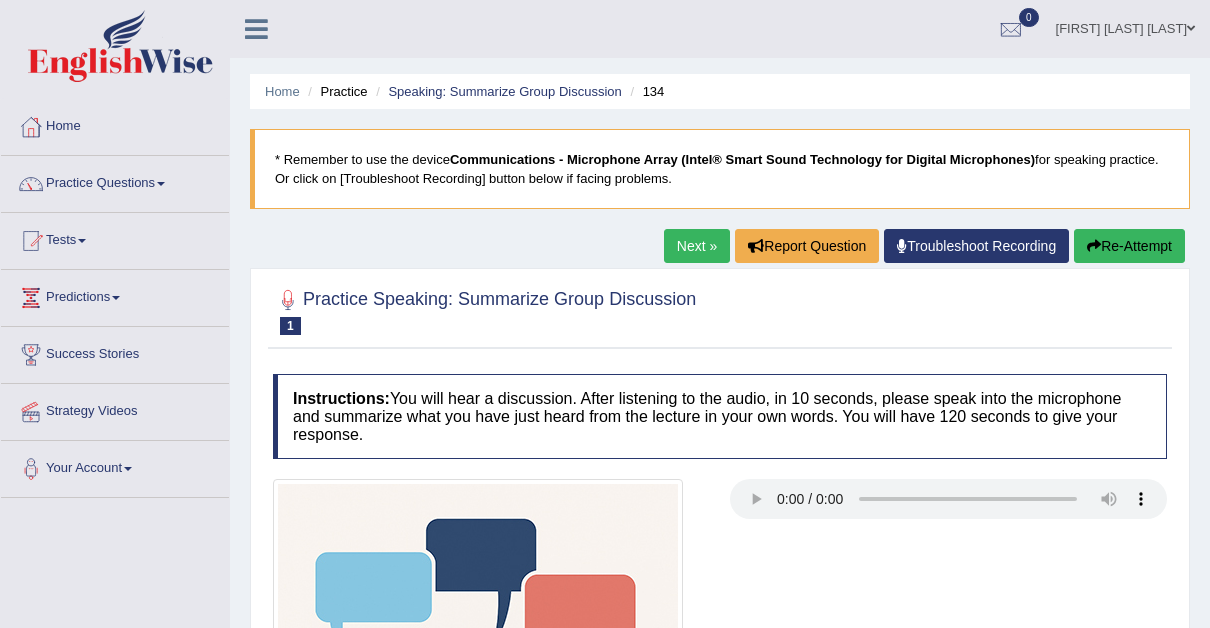 scroll, scrollTop: 0, scrollLeft: 0, axis: both 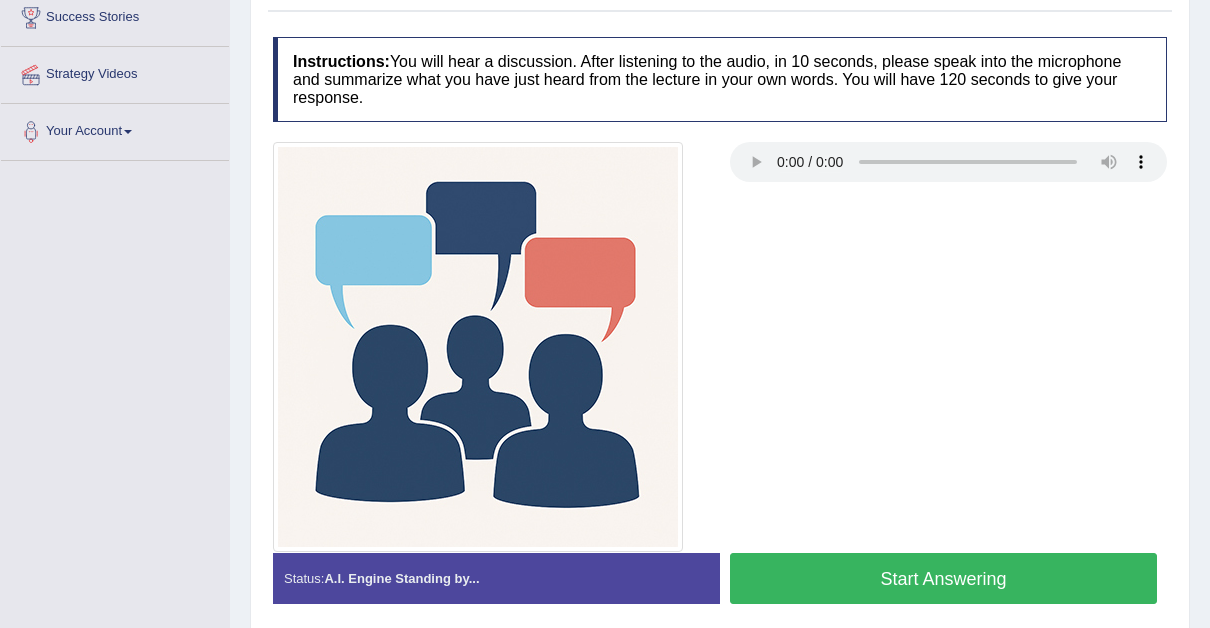 click on "Start Answering" at bounding box center [943, 578] 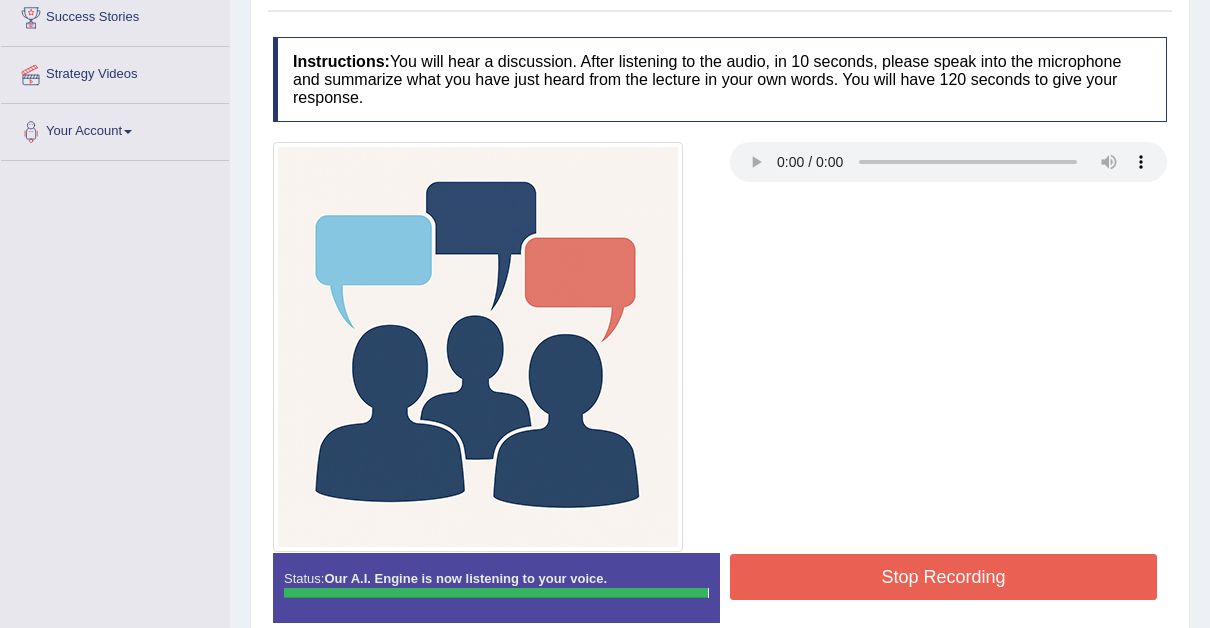 click on "Stop Recording" at bounding box center (943, 577) 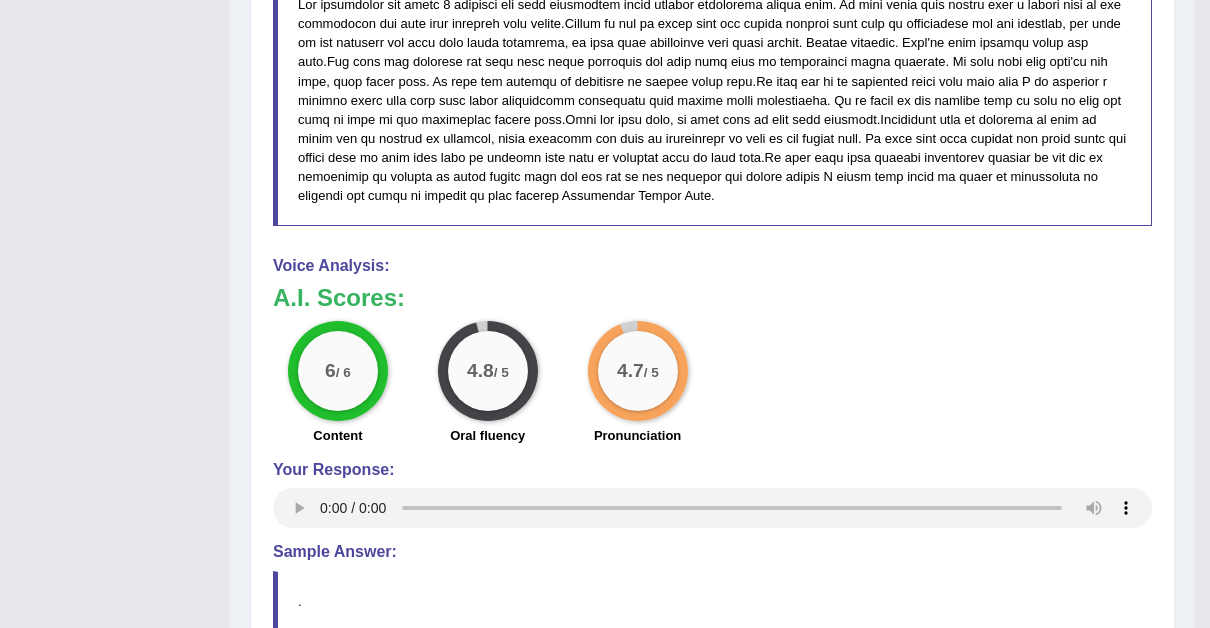 scroll, scrollTop: 1434, scrollLeft: 0, axis: vertical 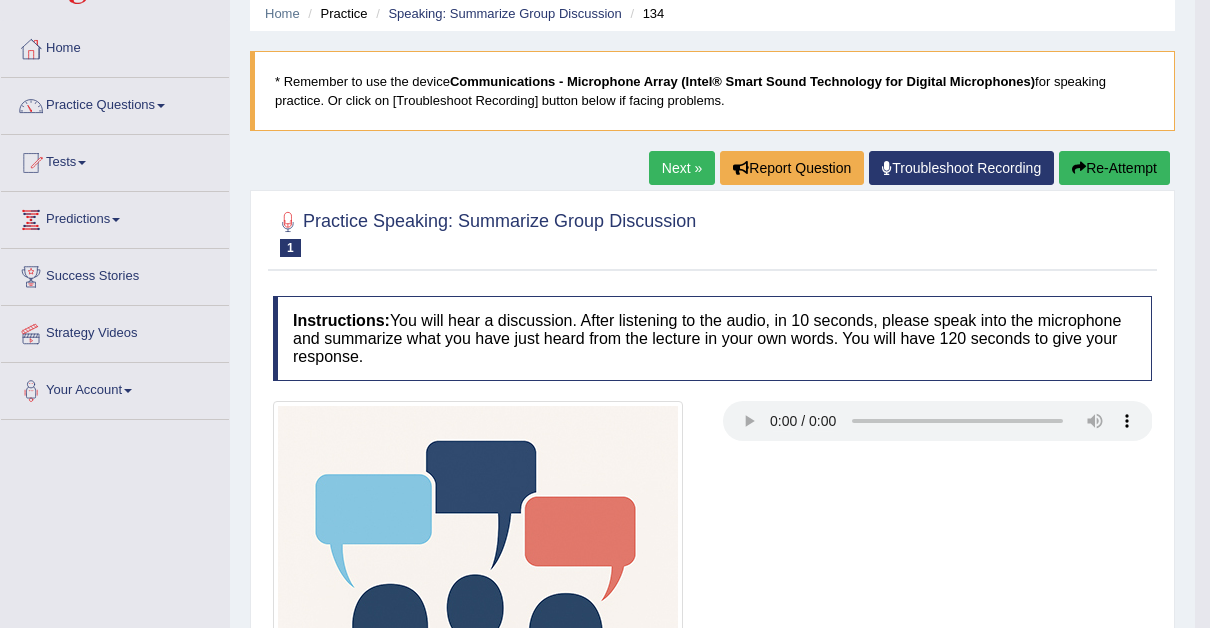 click on "Next »" at bounding box center [682, 168] 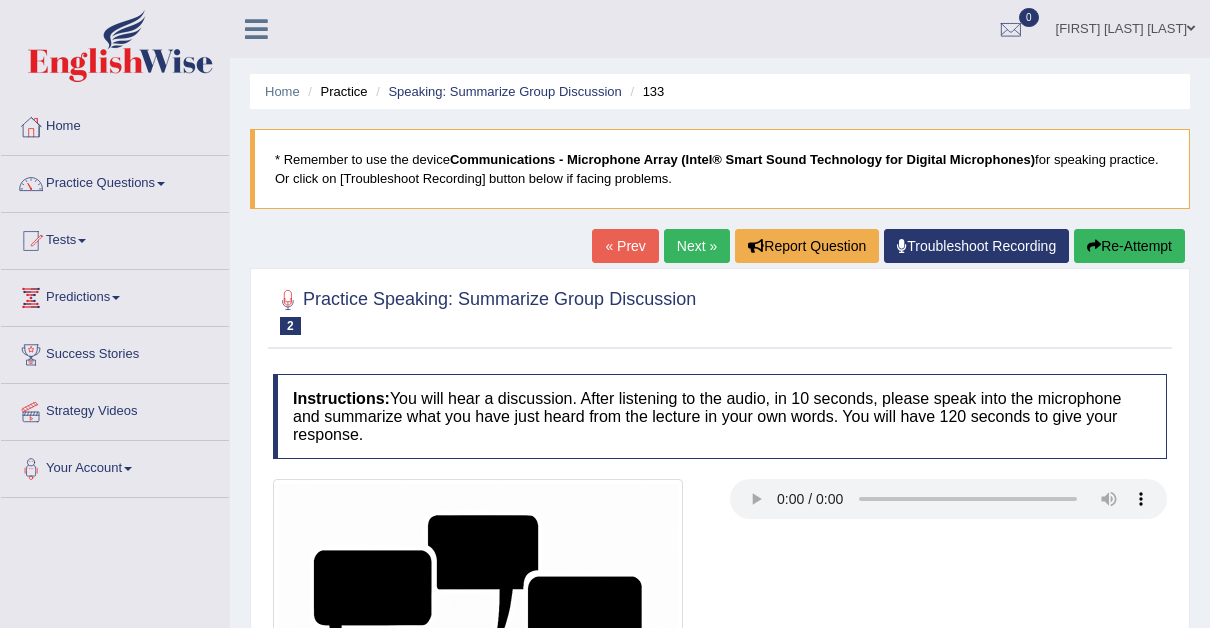 scroll, scrollTop: 0, scrollLeft: 0, axis: both 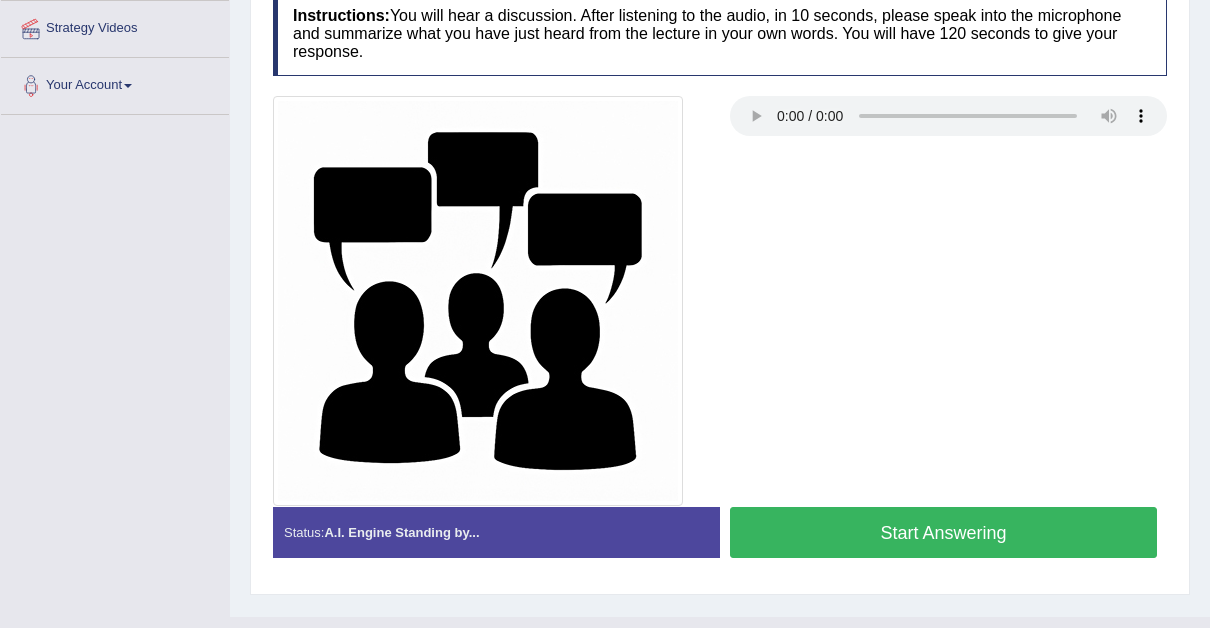 click on "Start Answering" at bounding box center (943, 532) 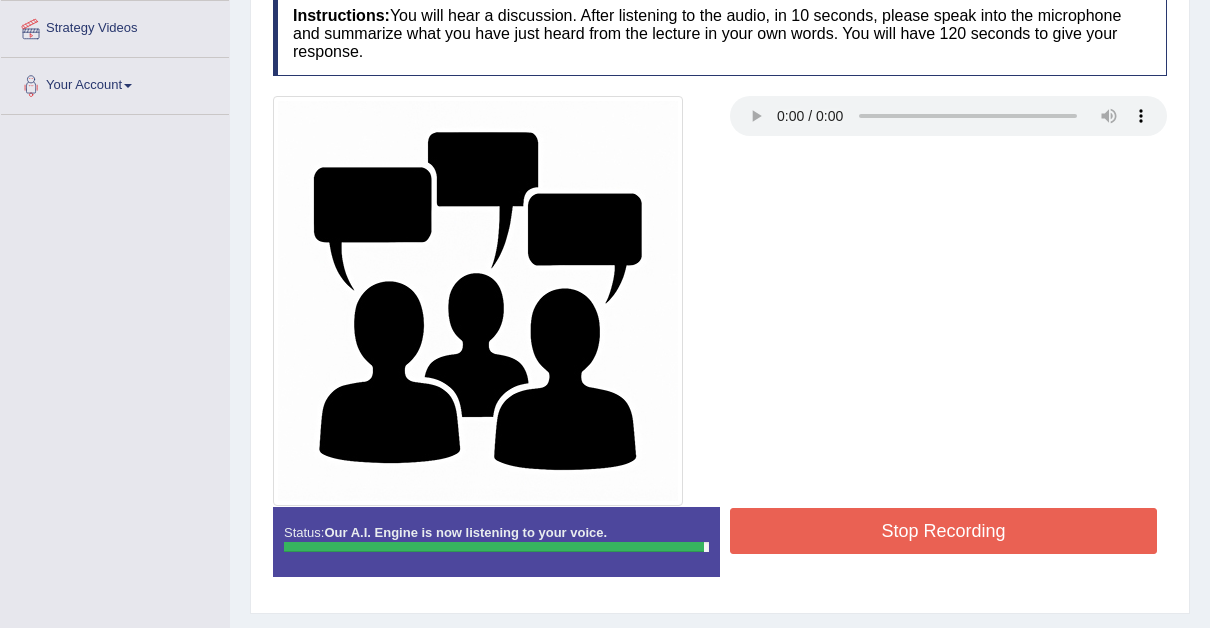 click on "Stop Recording" at bounding box center (943, 531) 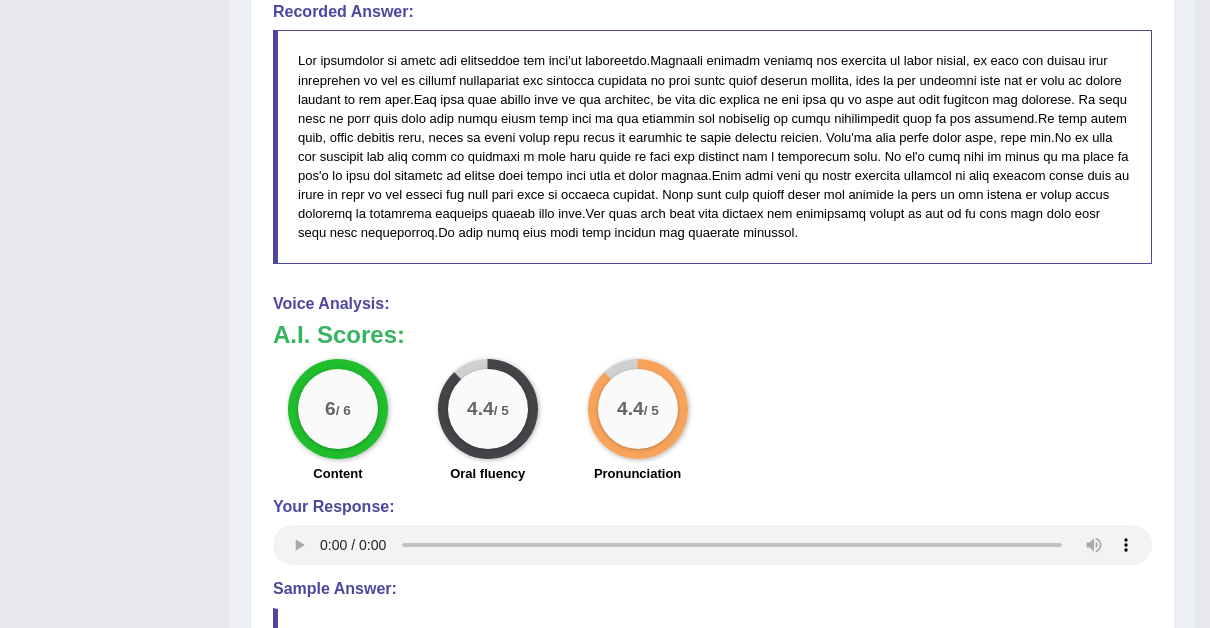 scroll, scrollTop: 1365, scrollLeft: 0, axis: vertical 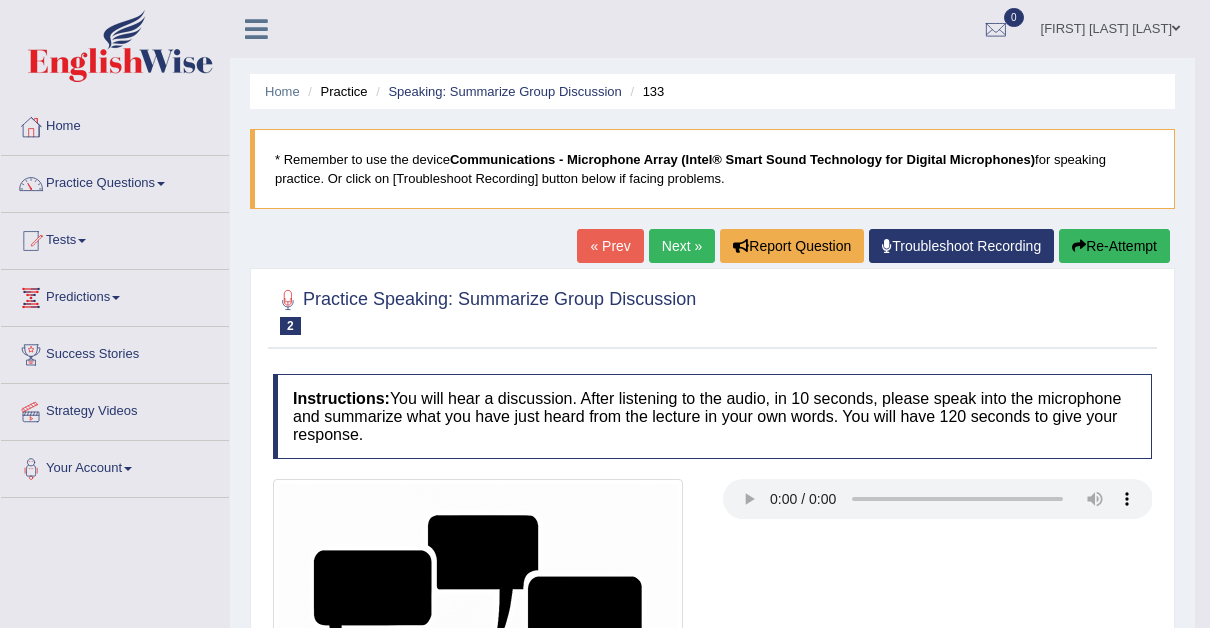 click on "Next »" at bounding box center [682, 246] 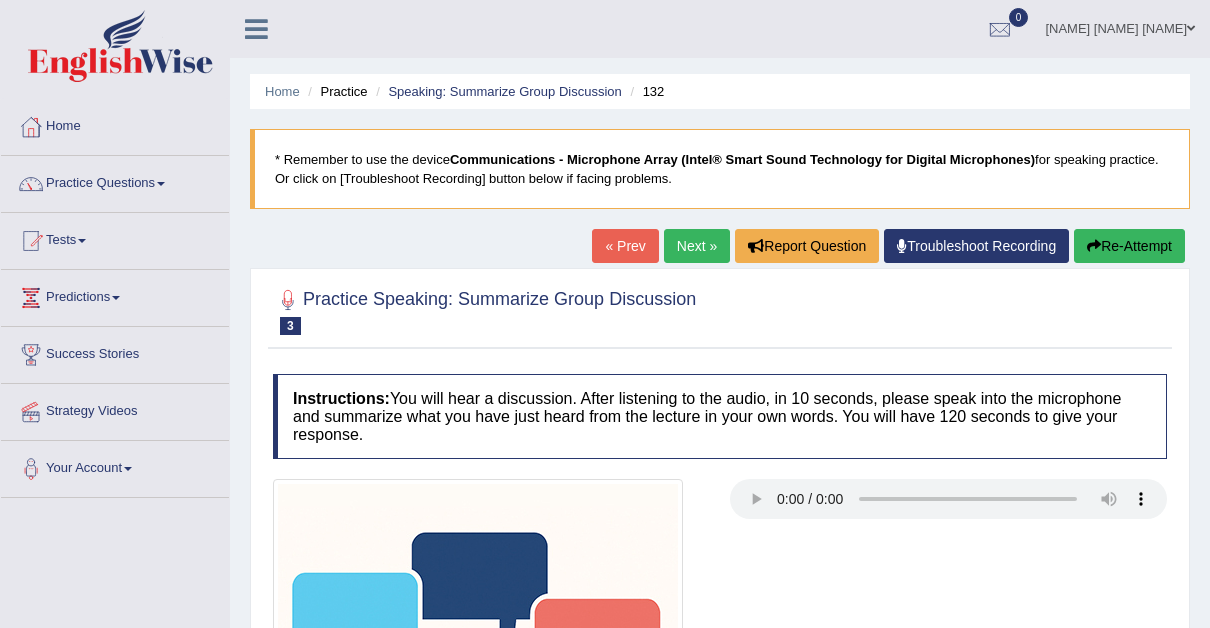 scroll, scrollTop: 0, scrollLeft: 0, axis: both 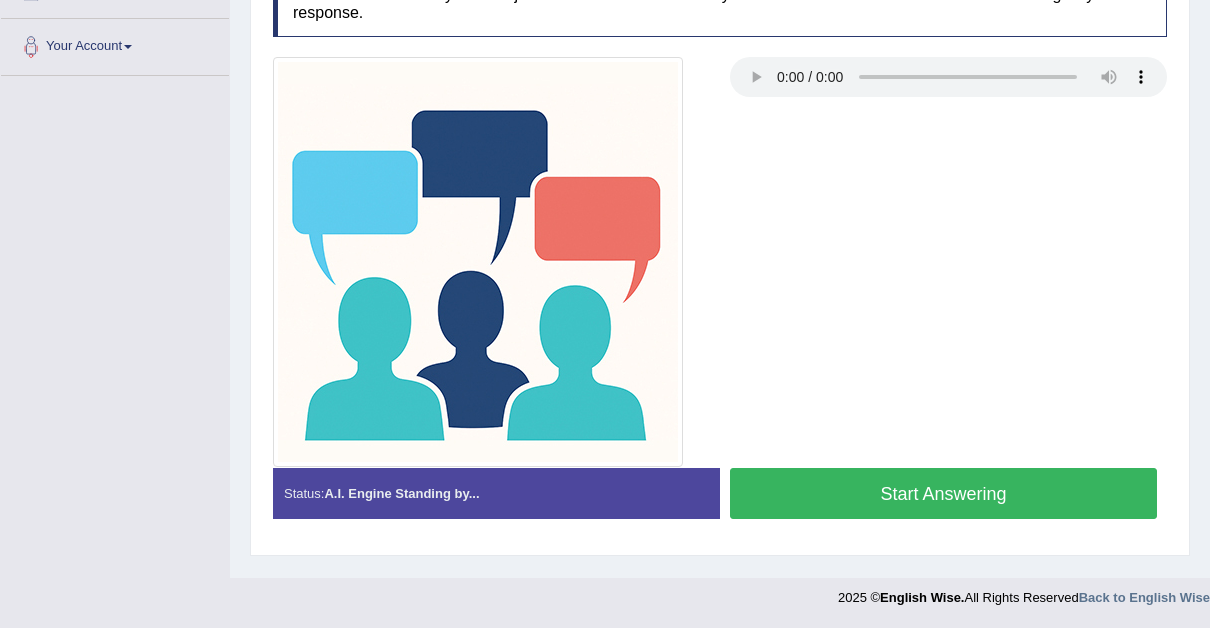 click on "Start Answering" at bounding box center [943, 493] 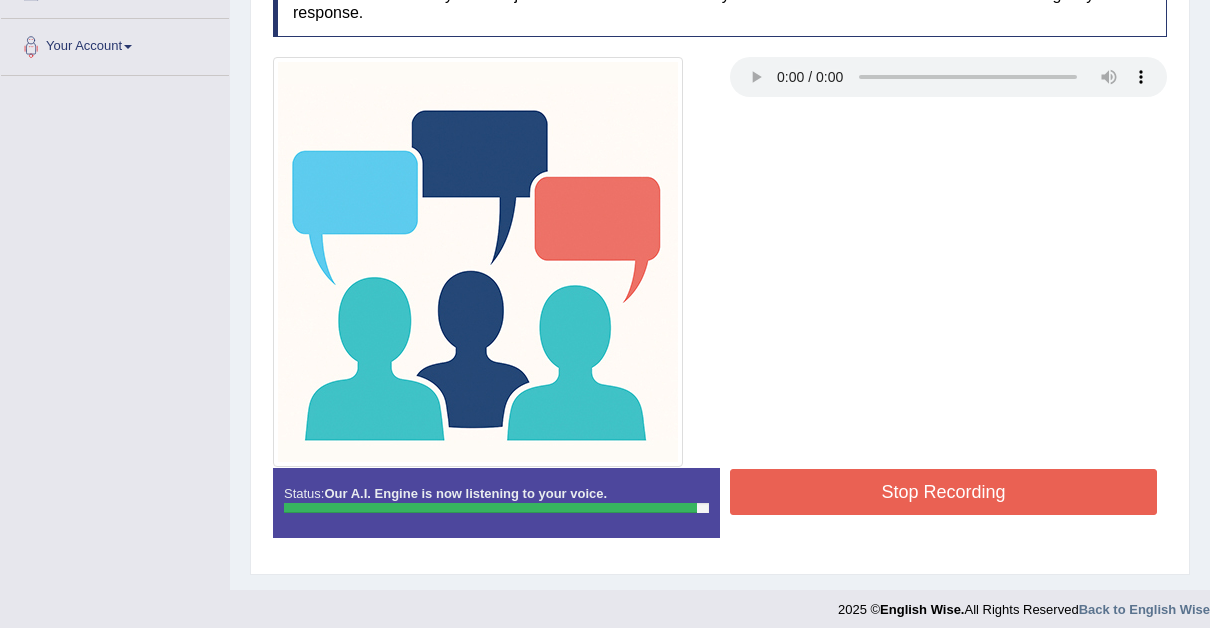 click on "Stop Recording" at bounding box center [943, 492] 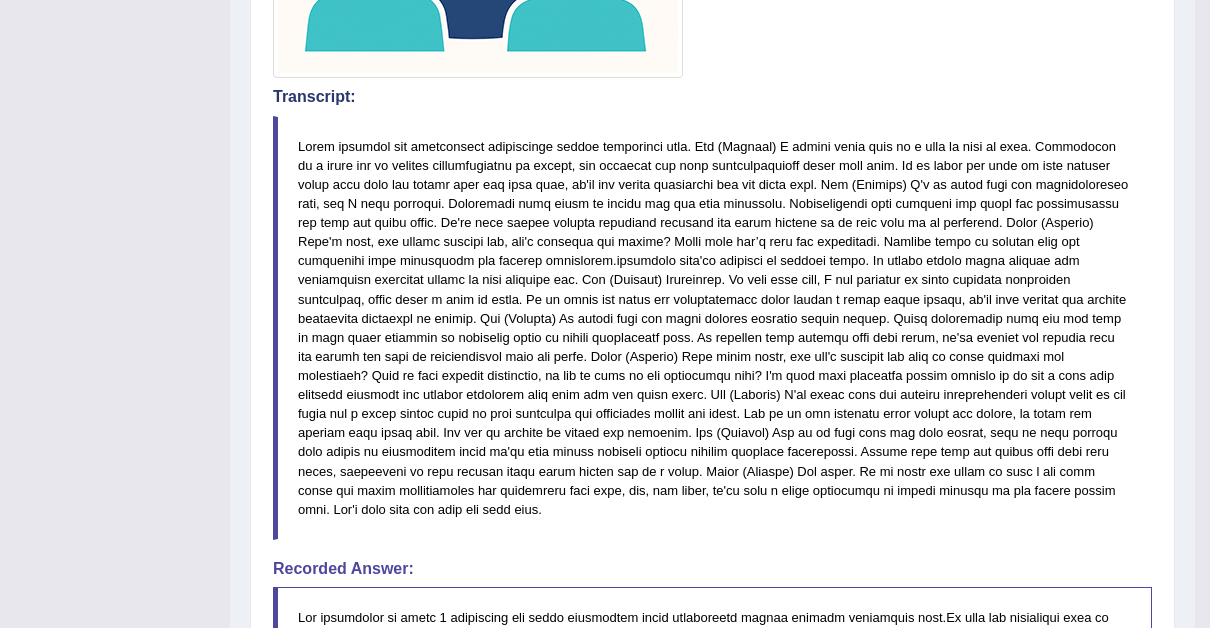 scroll, scrollTop: 1238, scrollLeft: 0, axis: vertical 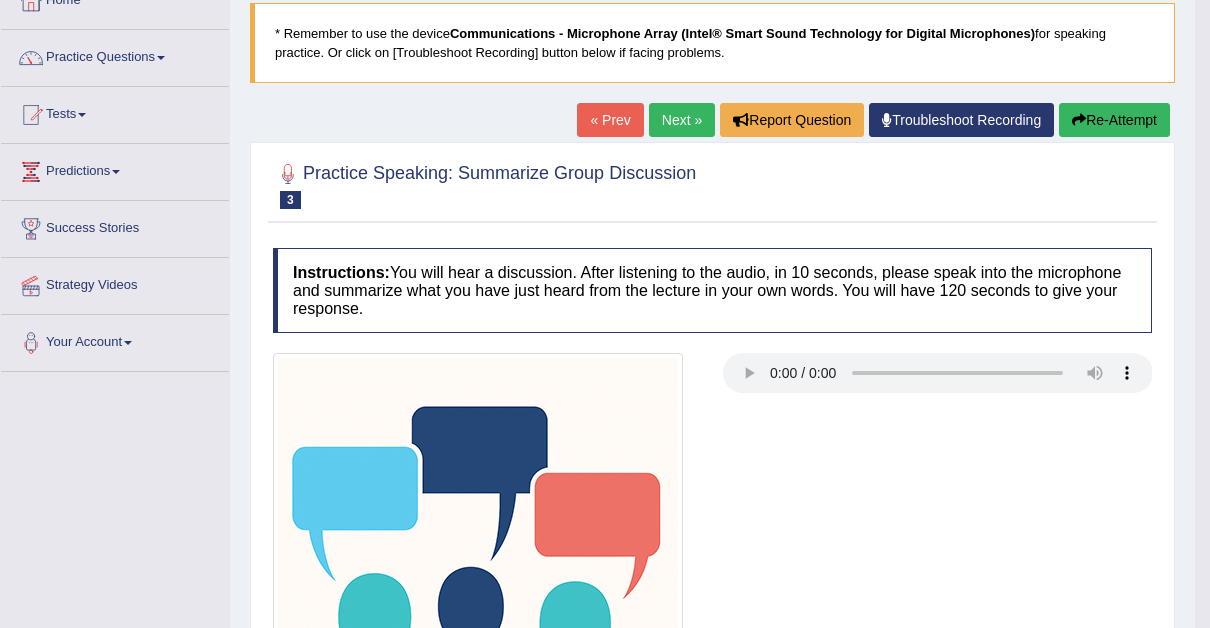 click on "Next »" at bounding box center [682, 120] 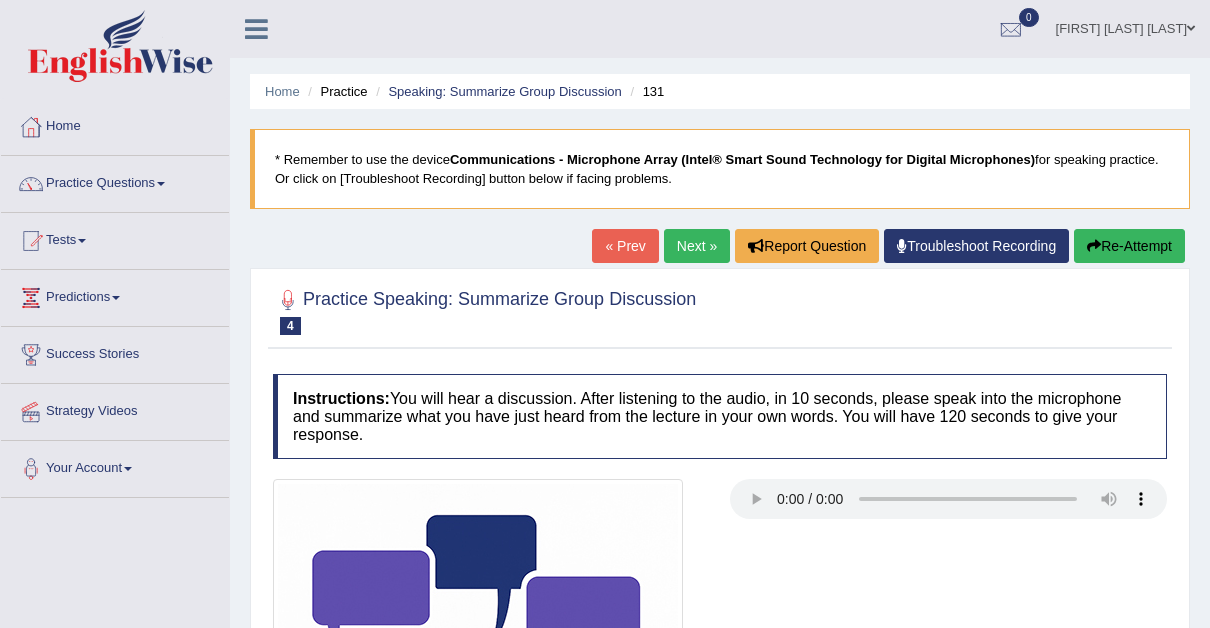 scroll, scrollTop: 0, scrollLeft: 0, axis: both 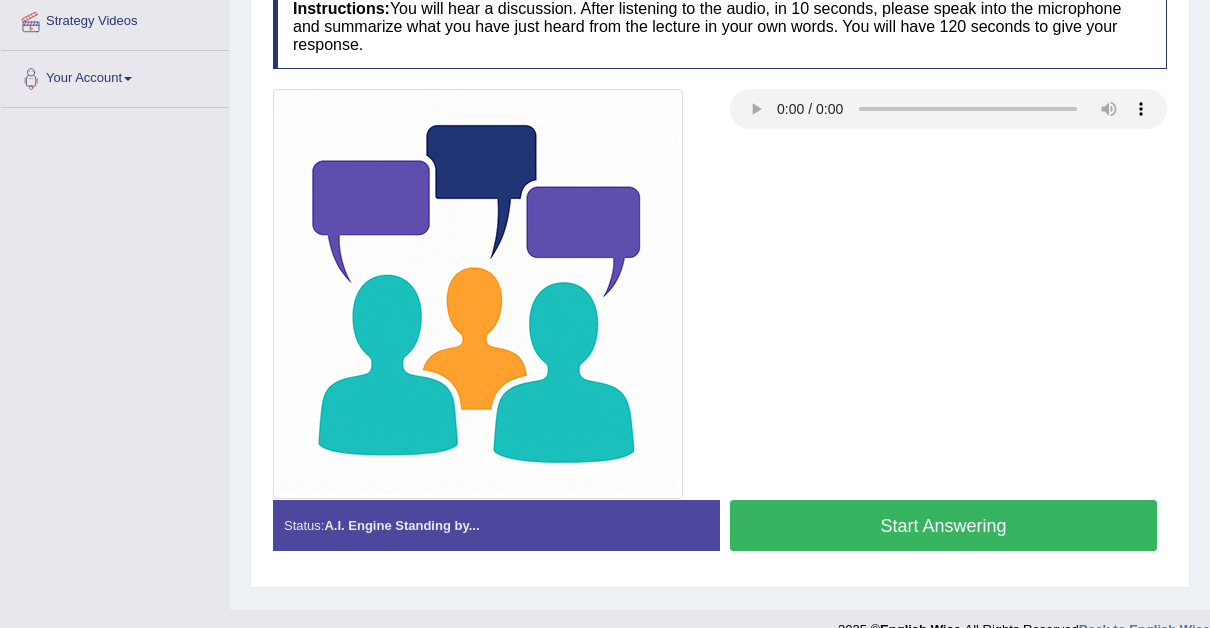 click on "Start Answering" at bounding box center (943, 525) 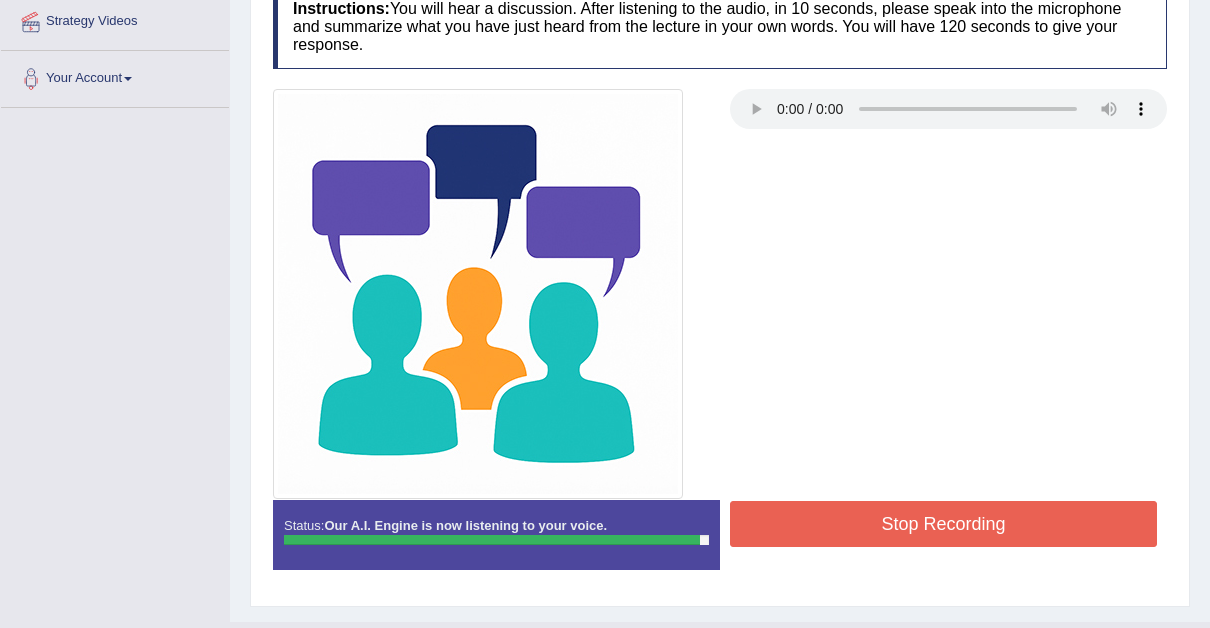 click on "Stop Recording" at bounding box center (943, 524) 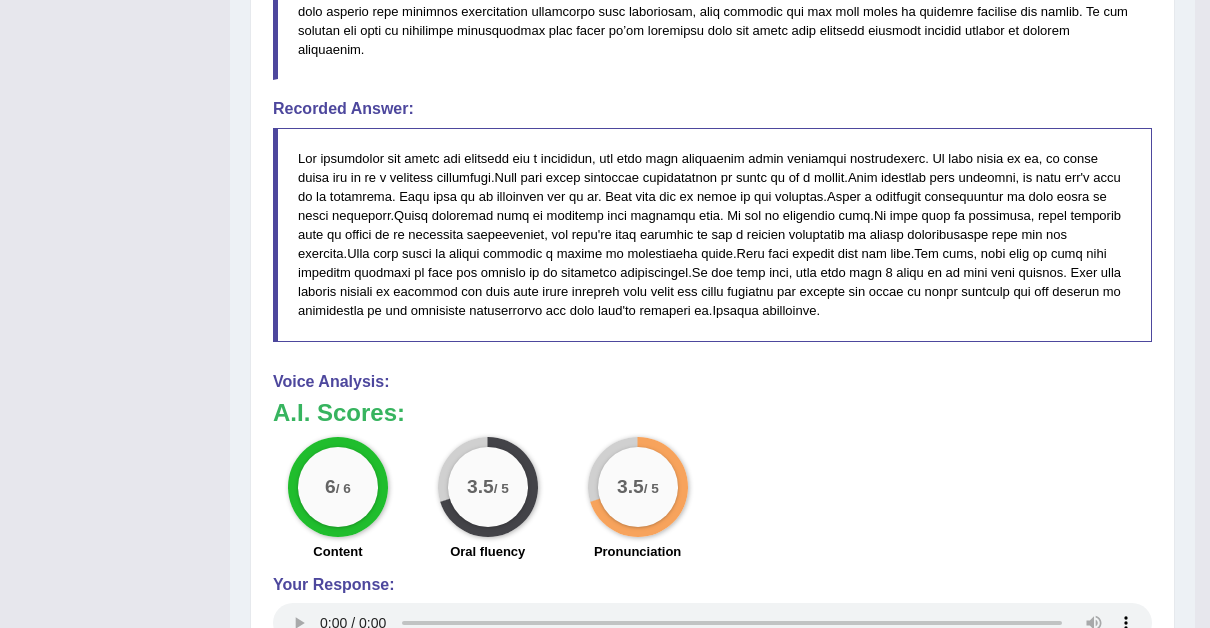 scroll, scrollTop: 1368, scrollLeft: 0, axis: vertical 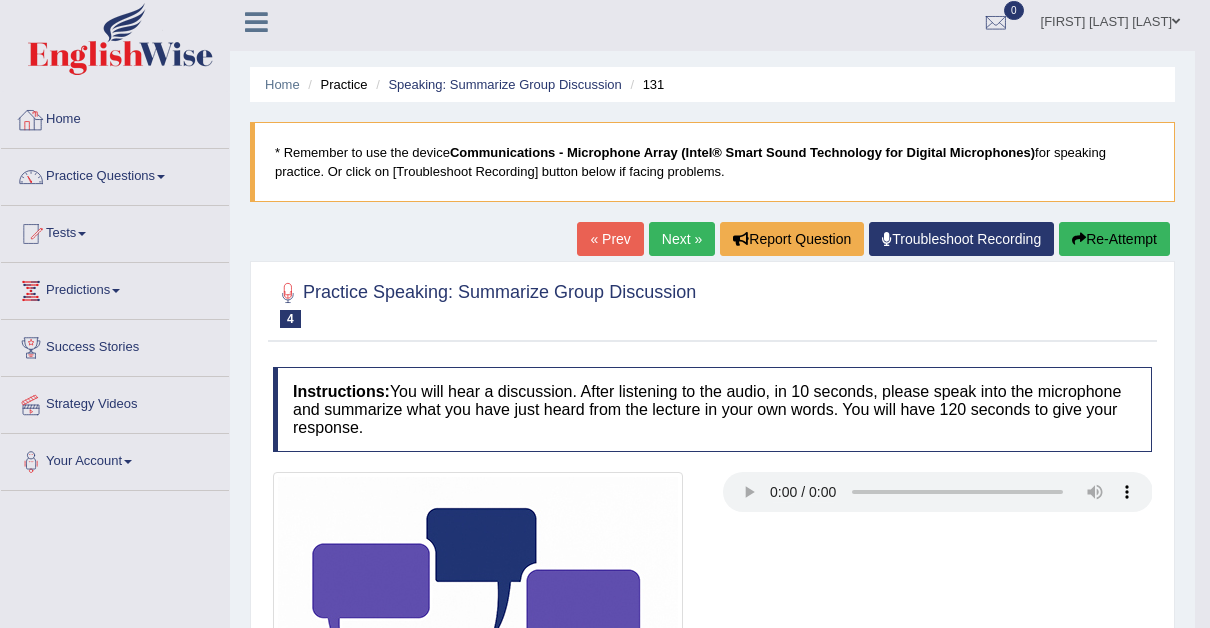 click on "Home" at bounding box center [115, 117] 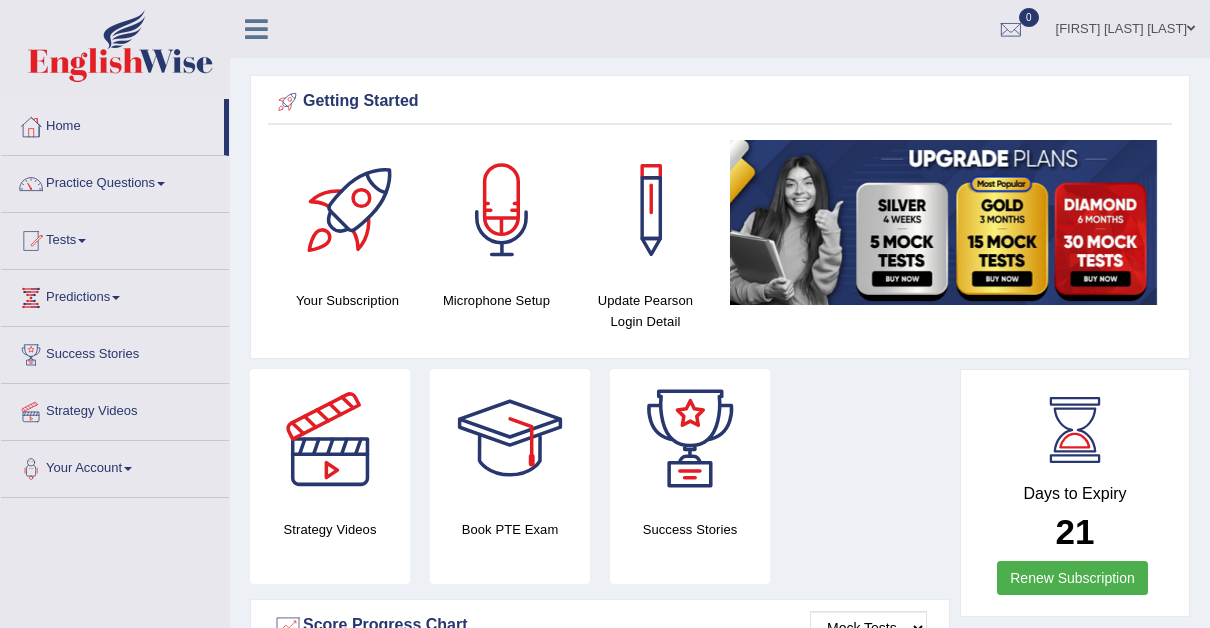 scroll, scrollTop: 0, scrollLeft: 0, axis: both 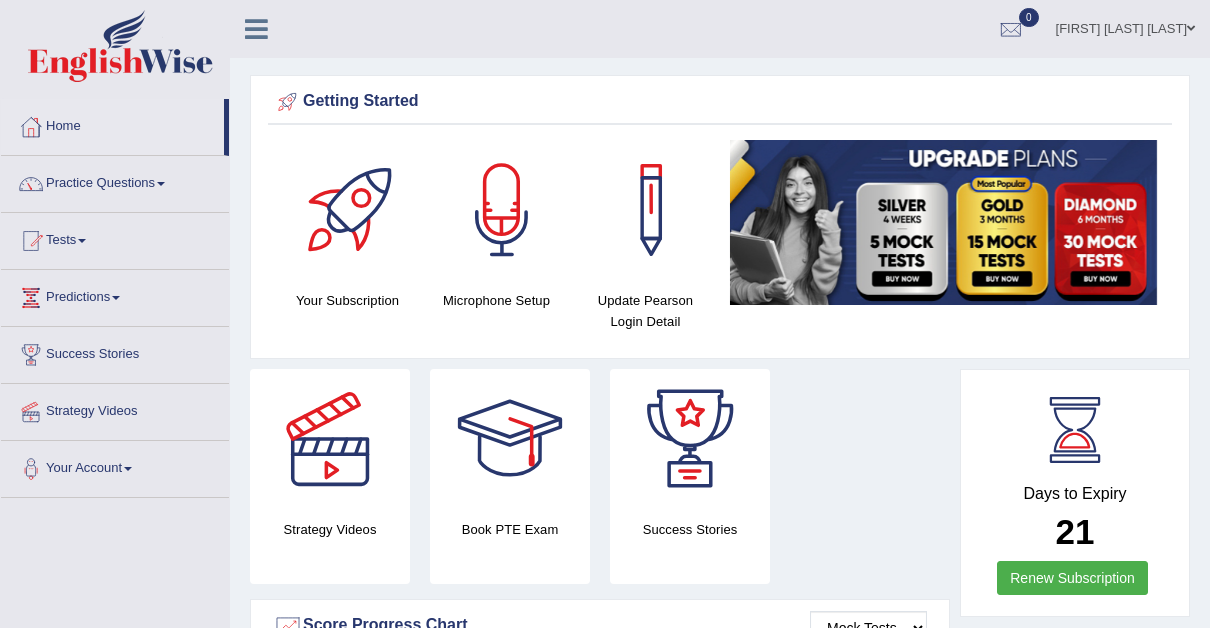 click at bounding box center [1191, 28] 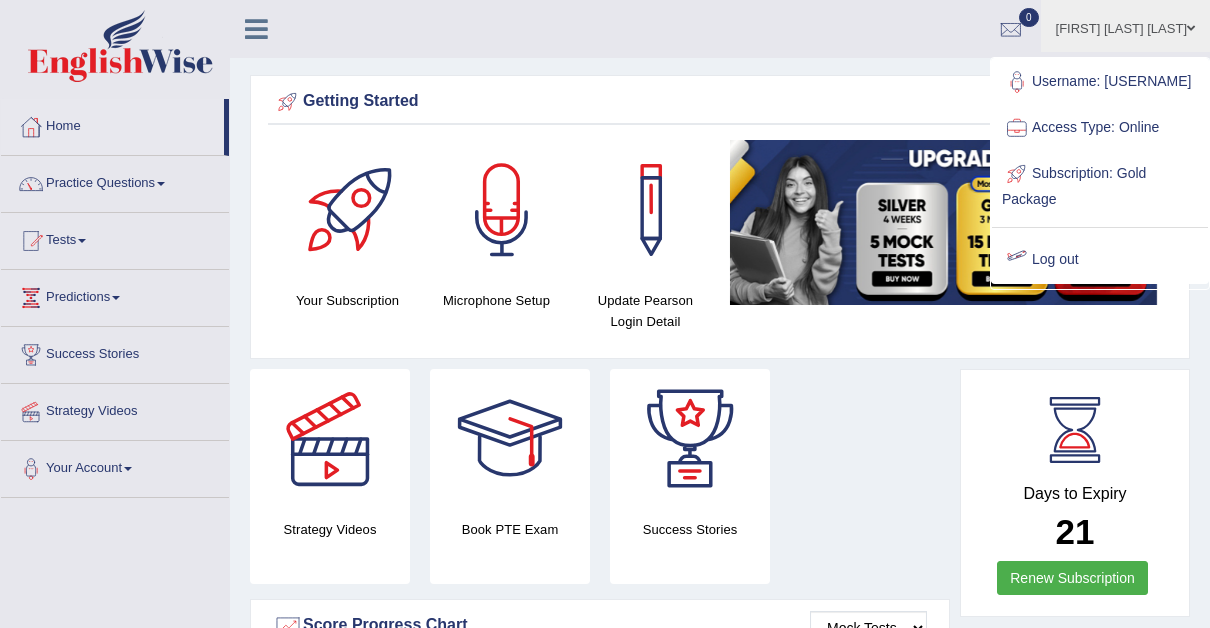 click on "Log out" at bounding box center [1100, 260] 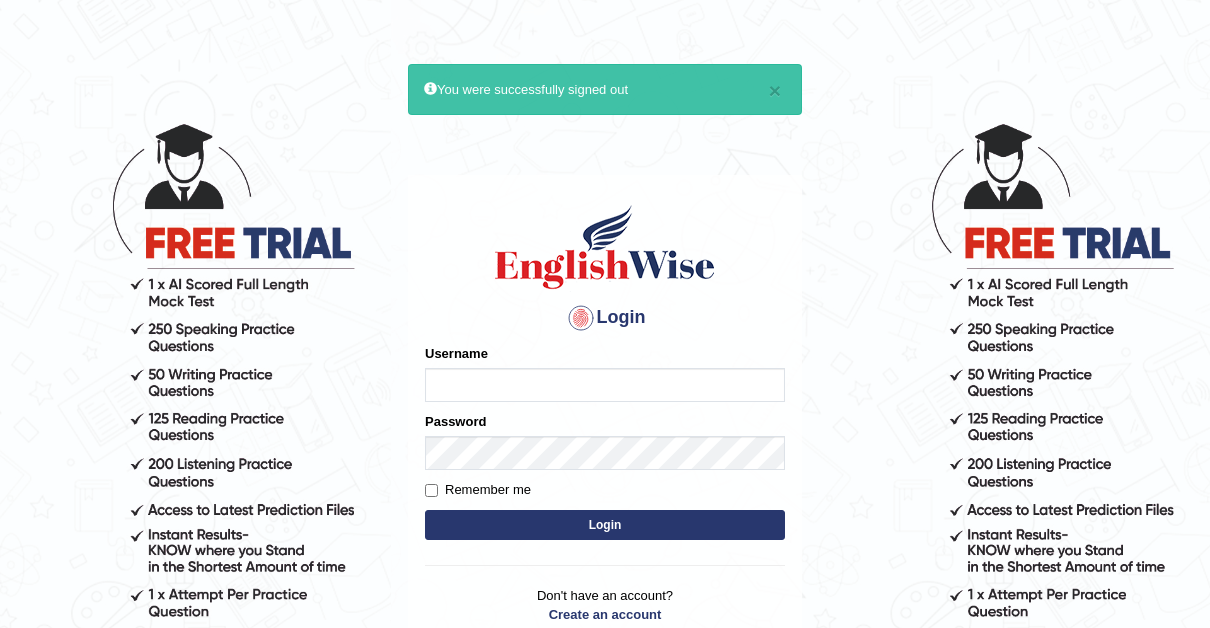 scroll, scrollTop: 0, scrollLeft: 0, axis: both 